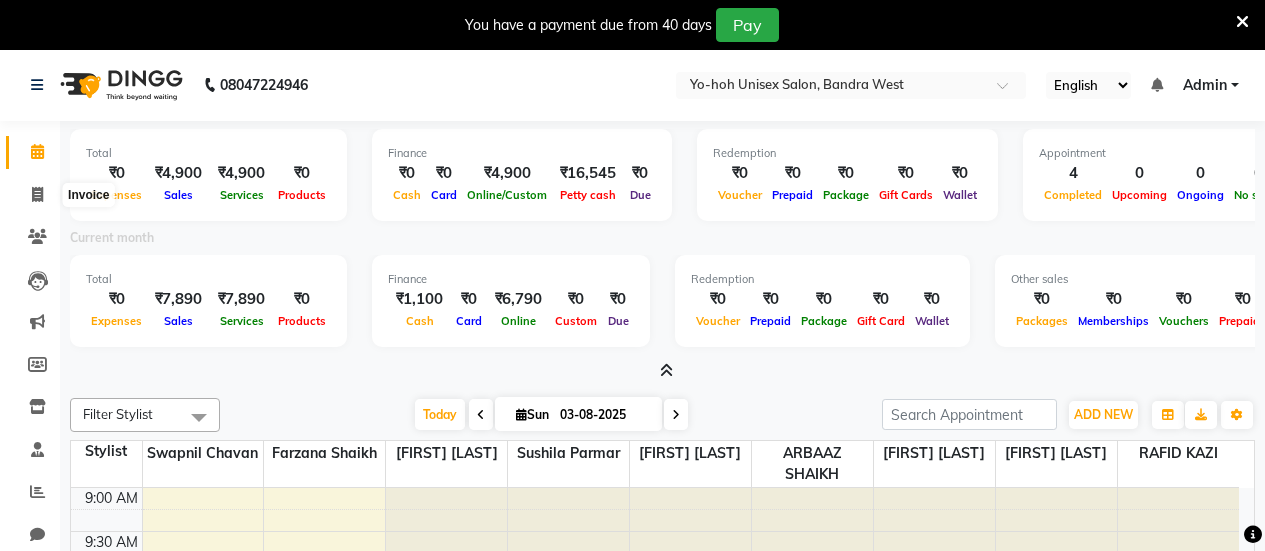 scroll, scrollTop: 49, scrollLeft: 0, axis: vertical 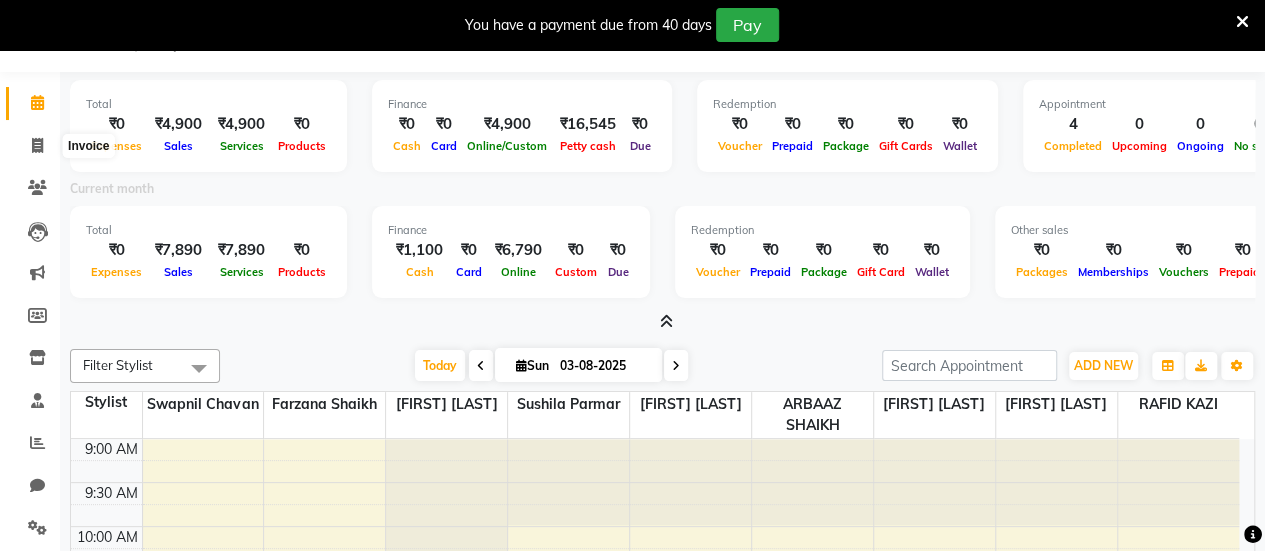 click 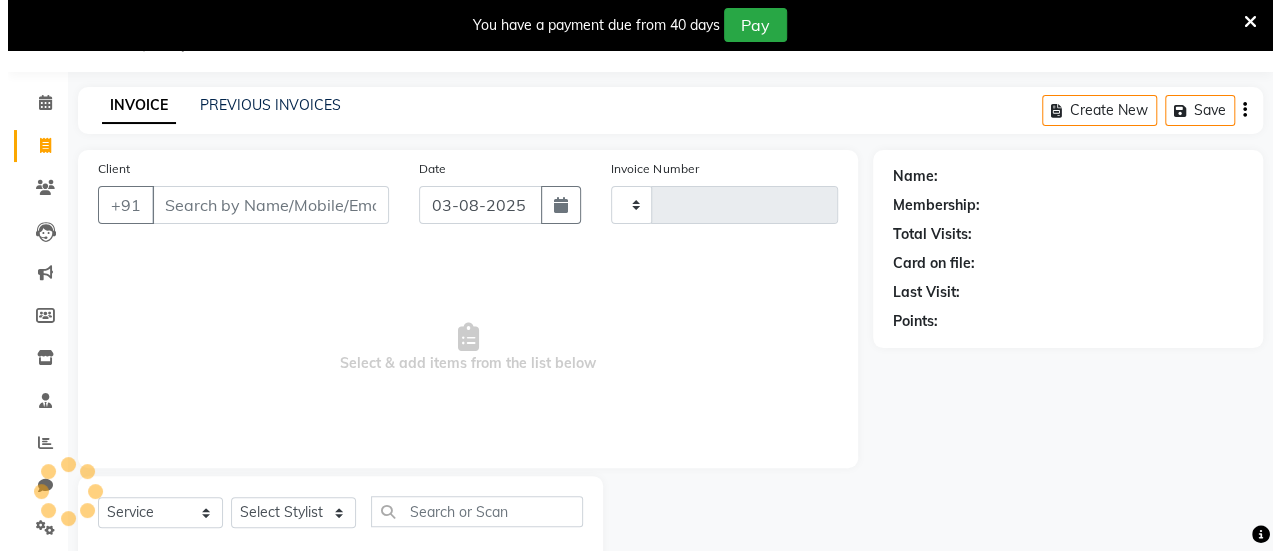 scroll, scrollTop: 98, scrollLeft: 0, axis: vertical 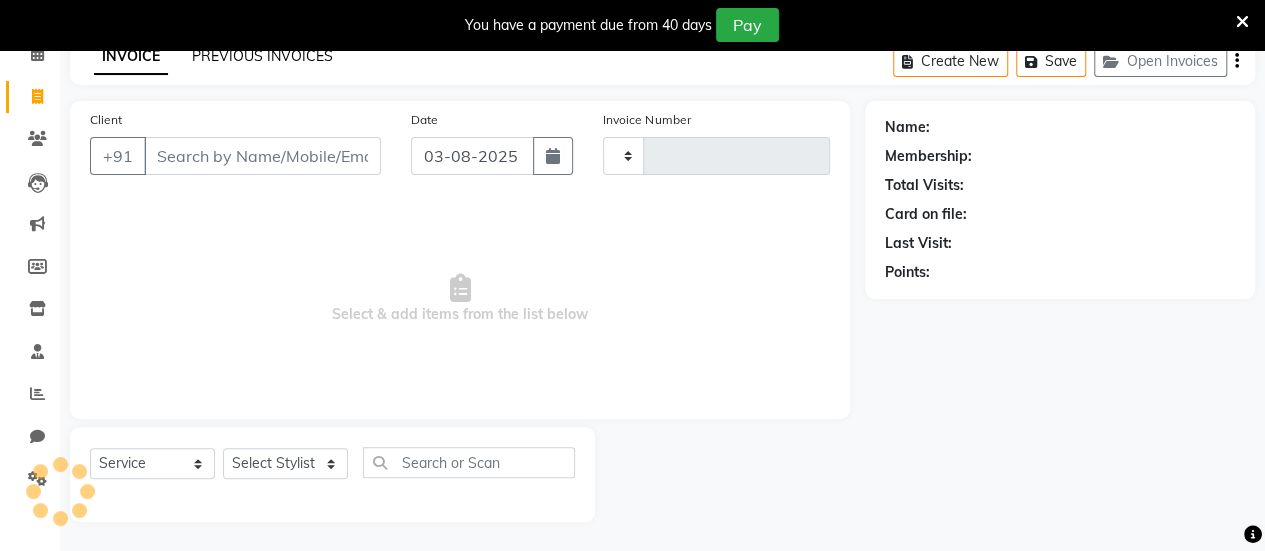 type on "0174" 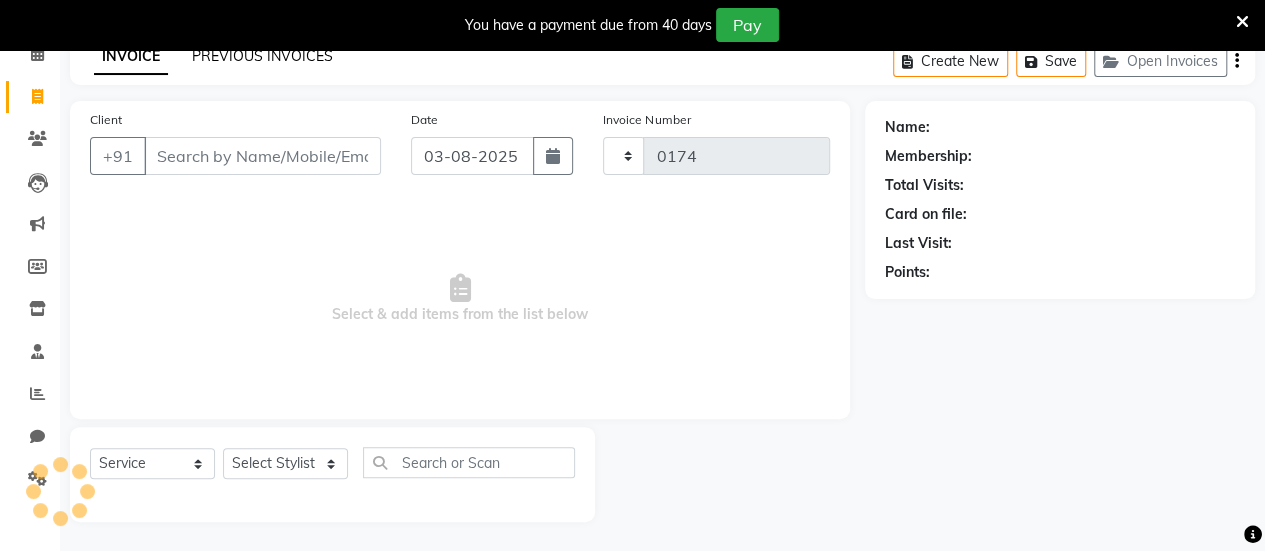 select on "8364" 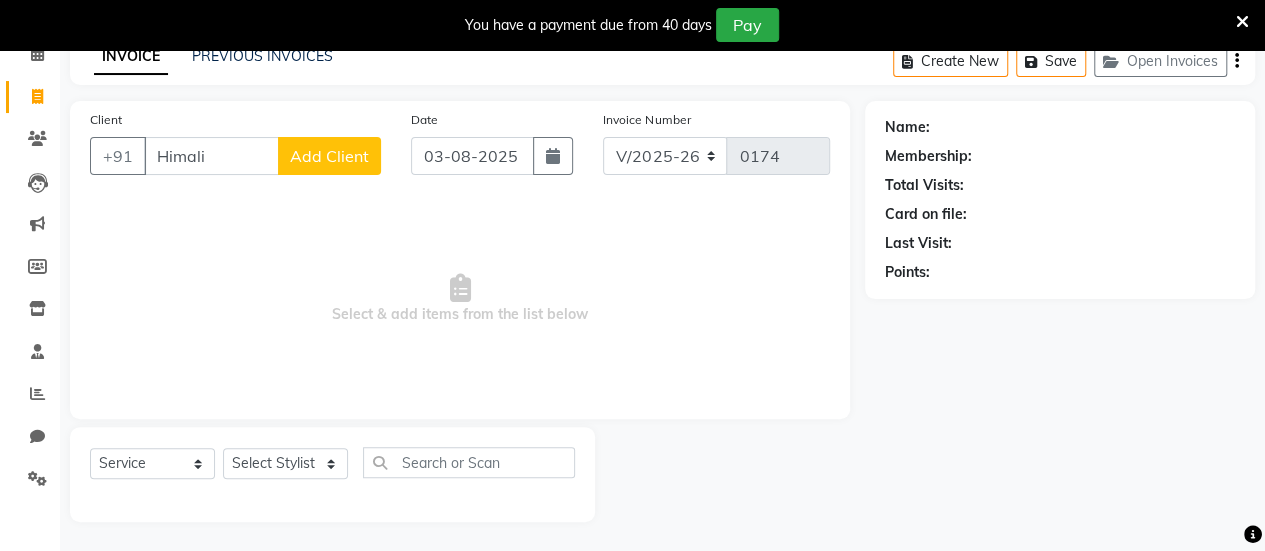 type on "Himali" 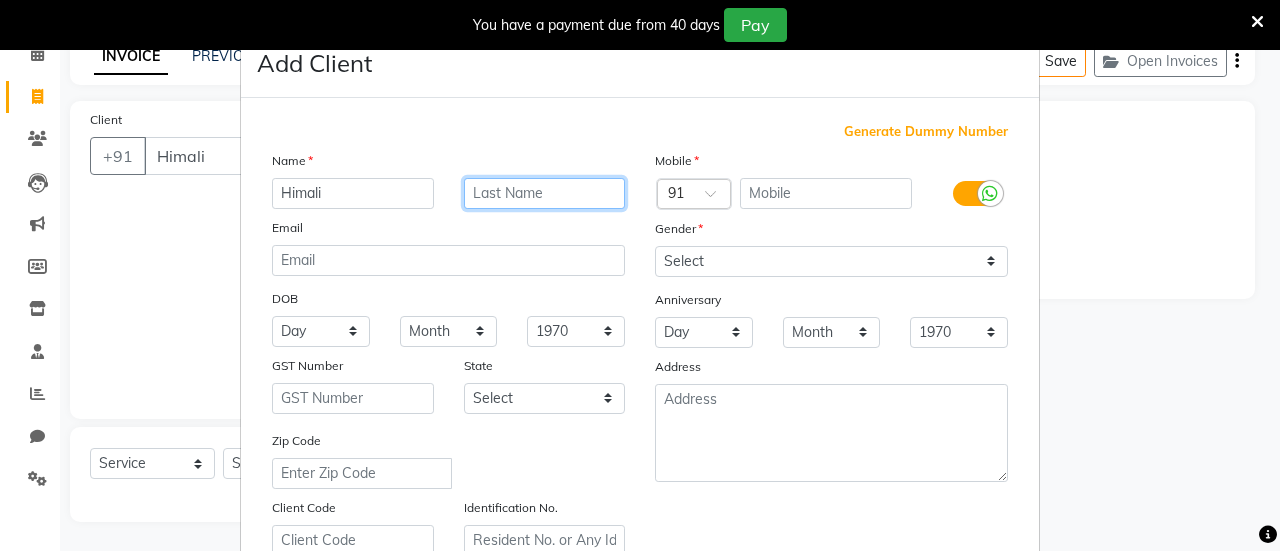 click at bounding box center [545, 193] 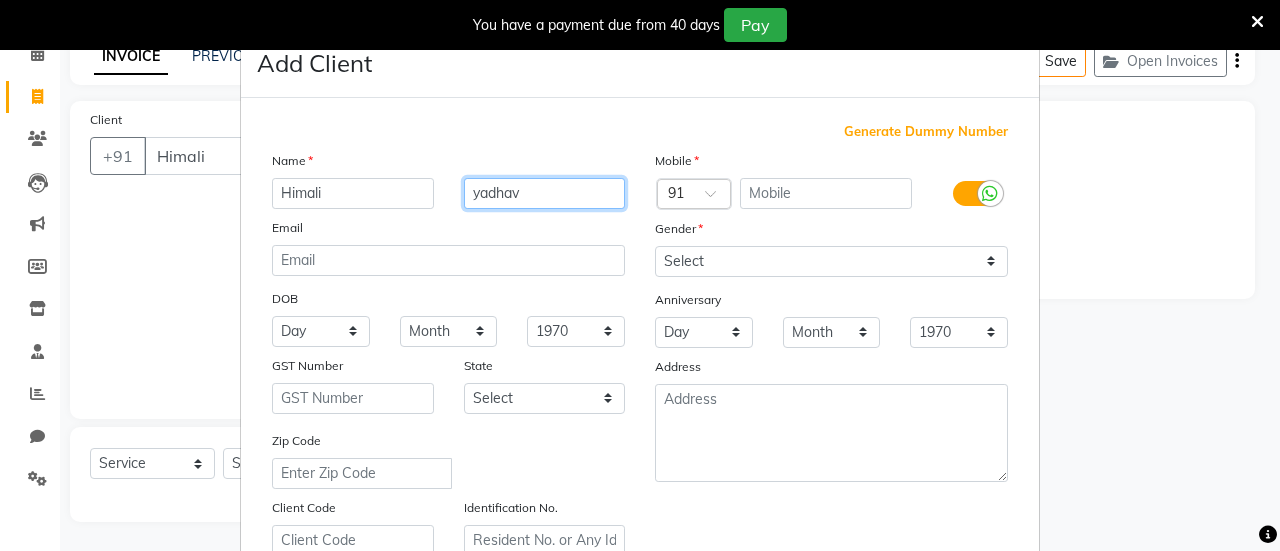 type on "yadhav" 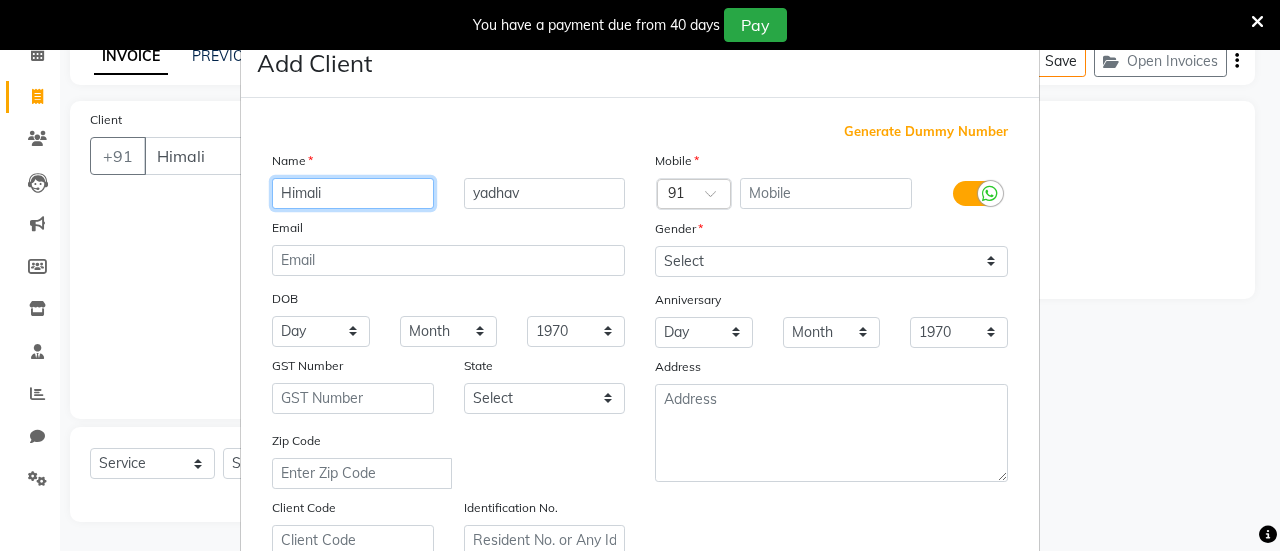 click on "Himali" at bounding box center [353, 193] 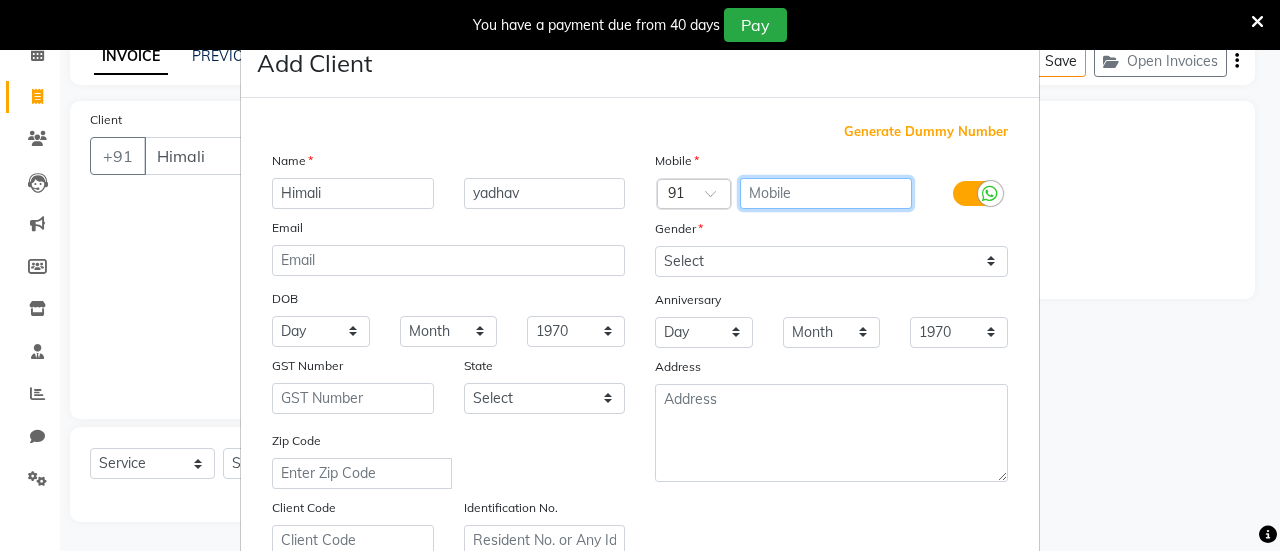 click at bounding box center (826, 193) 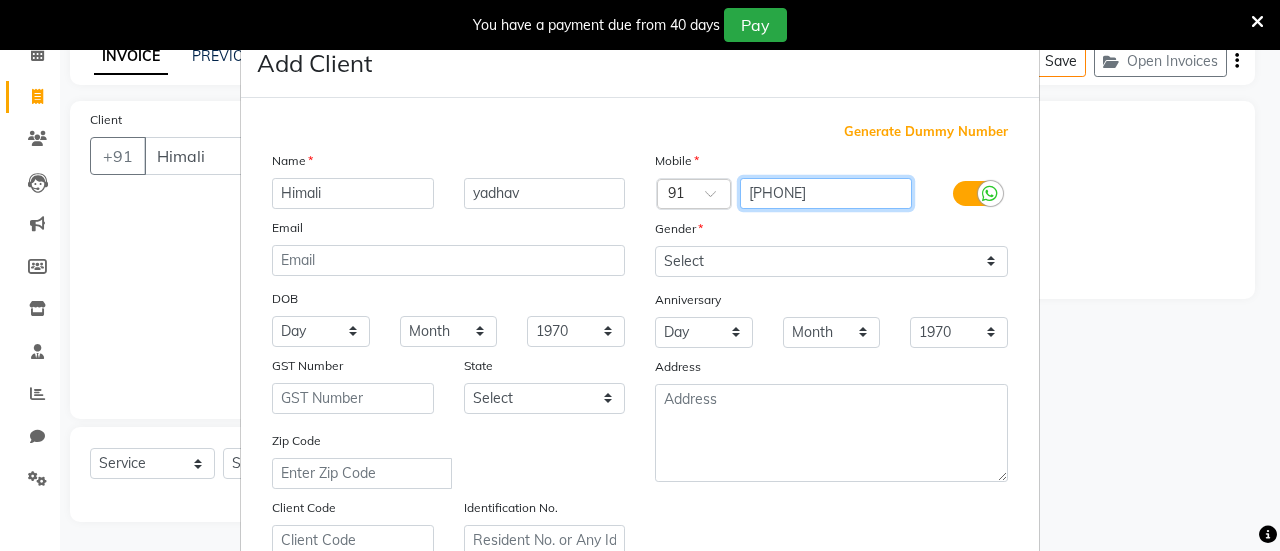 type on "[PHONE]" 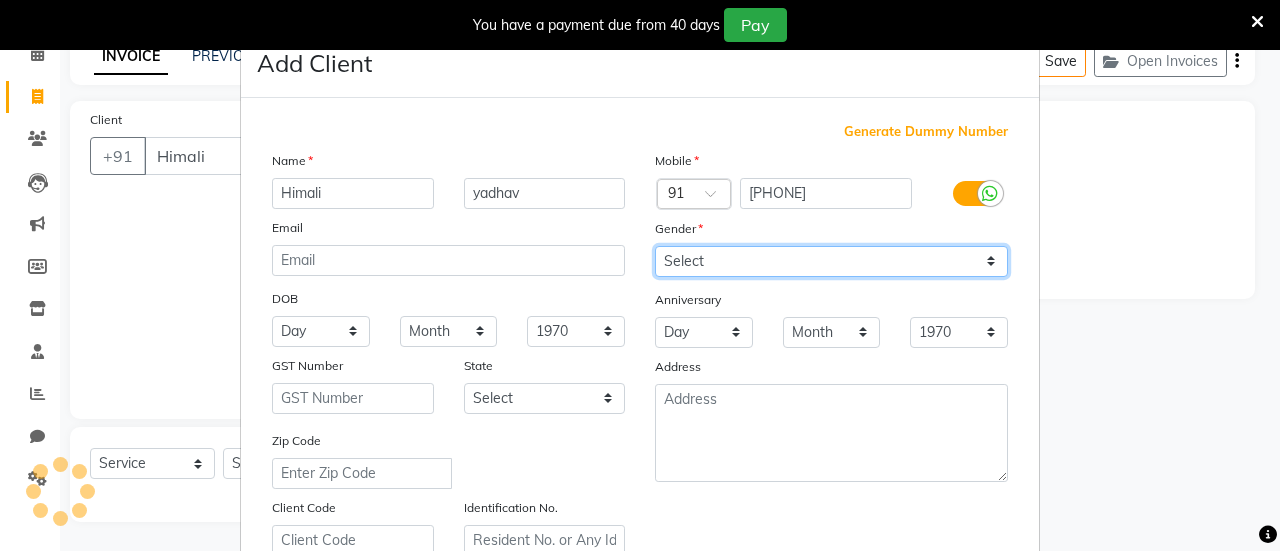click on "Select Male Female Other Prefer Not To Say" at bounding box center (831, 261) 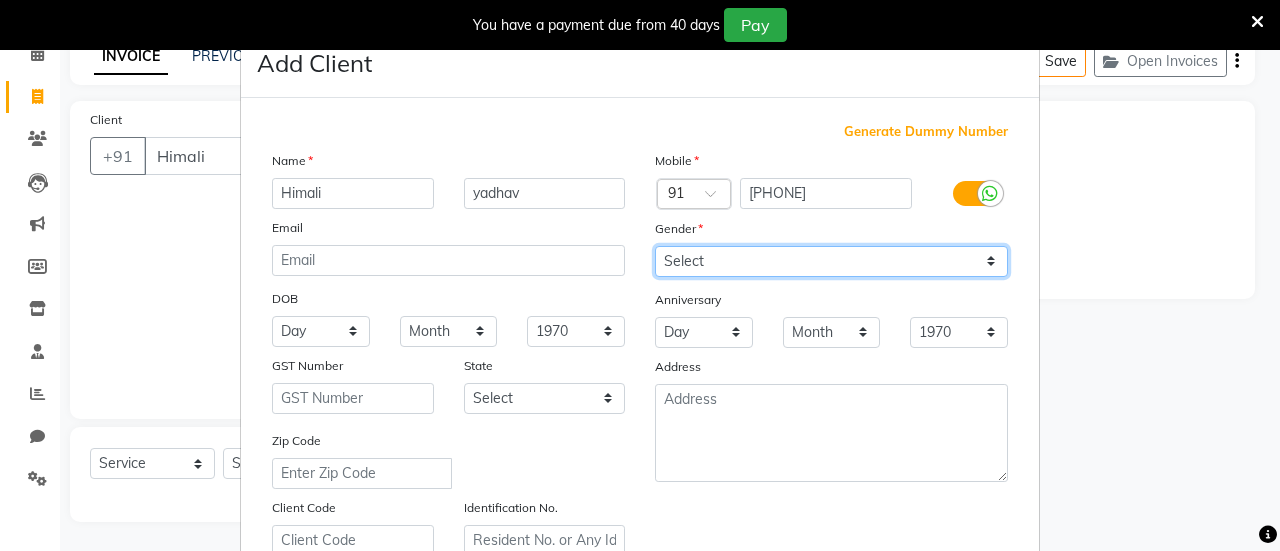 select on "female" 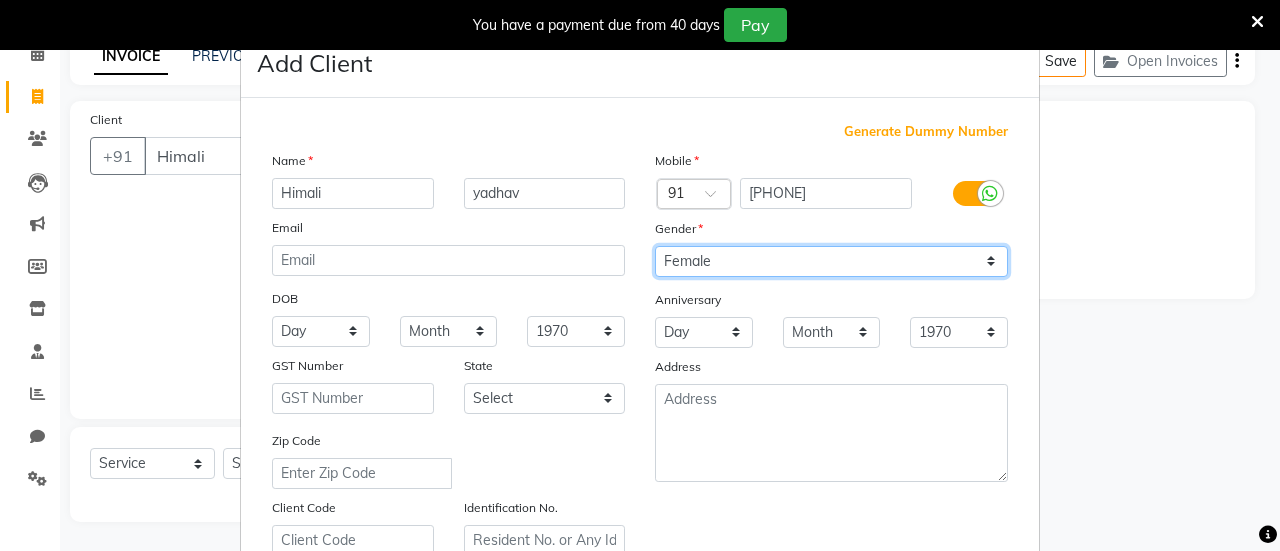 click on "Select Male Female Other Prefer Not To Say" at bounding box center (831, 261) 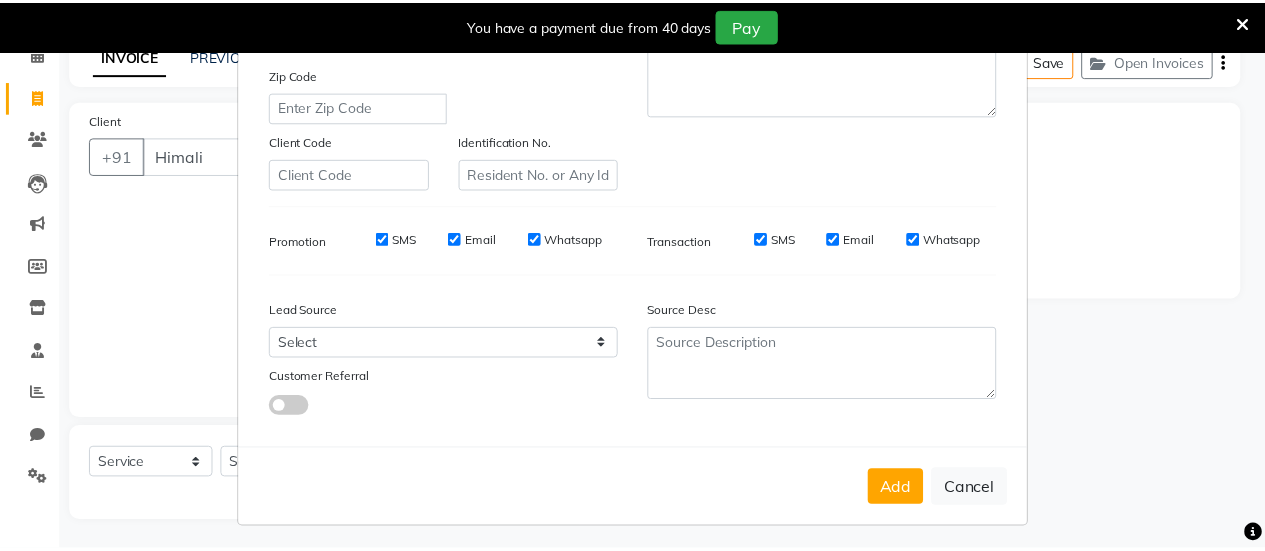 scroll, scrollTop: 368, scrollLeft: 0, axis: vertical 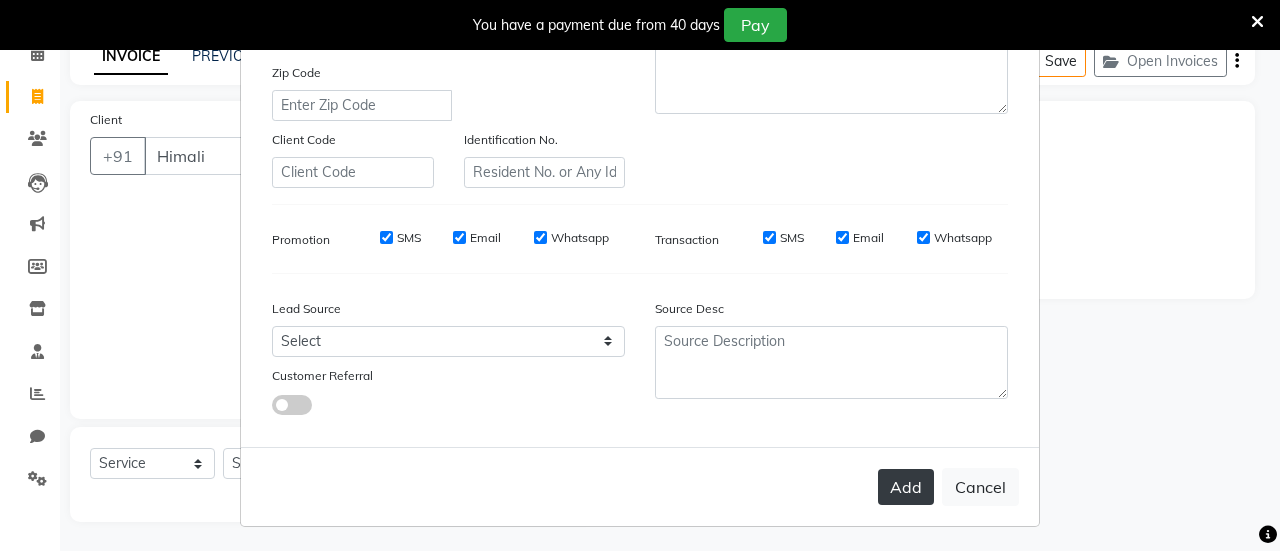 click on "Add" at bounding box center (906, 487) 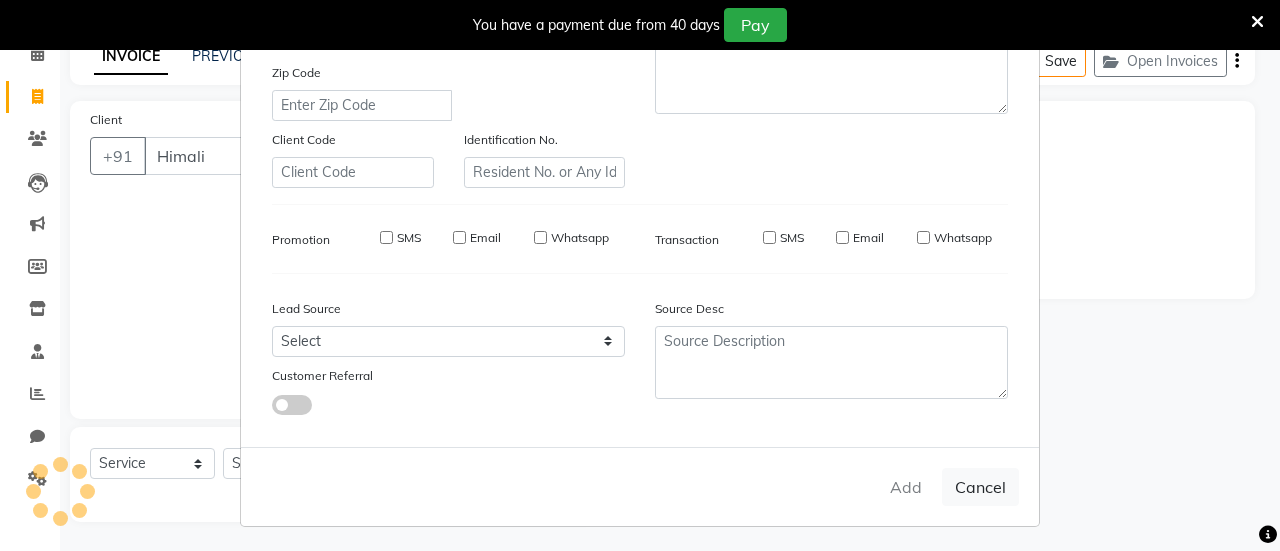 type on "[PHONE]" 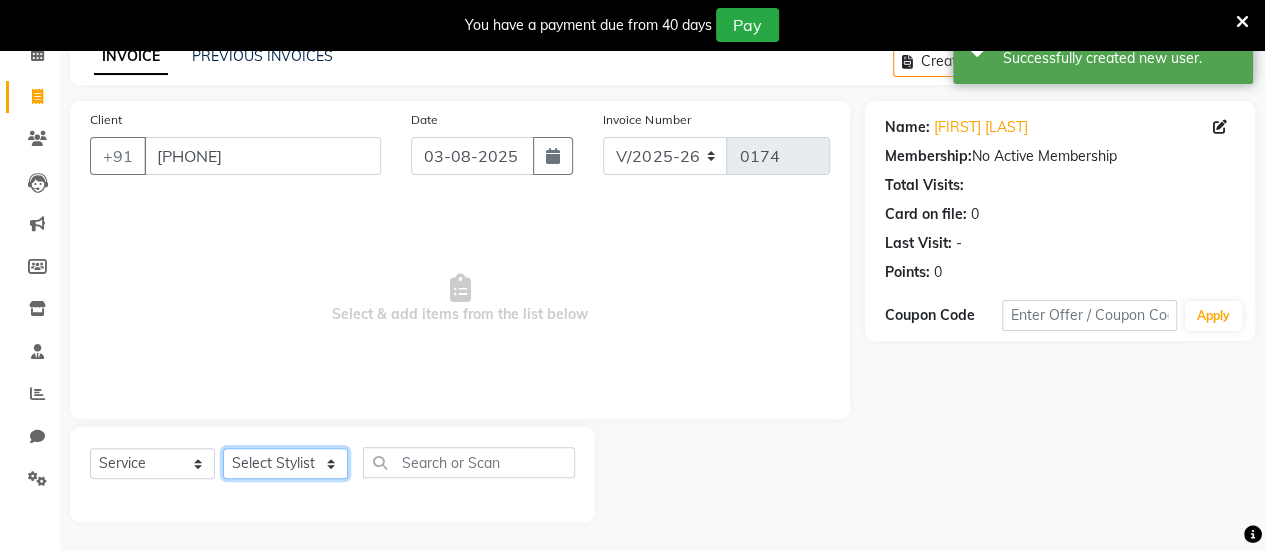 click on "Select Stylist ARBAAZ SHAIKH Farzana shaikh RAFID KAZI ROMIKHA HAROLD BORGES Sanjana rathore SHIVAM BIBRA SUCHITRA TAMANG Sushila Parmar Swapnil chavan" 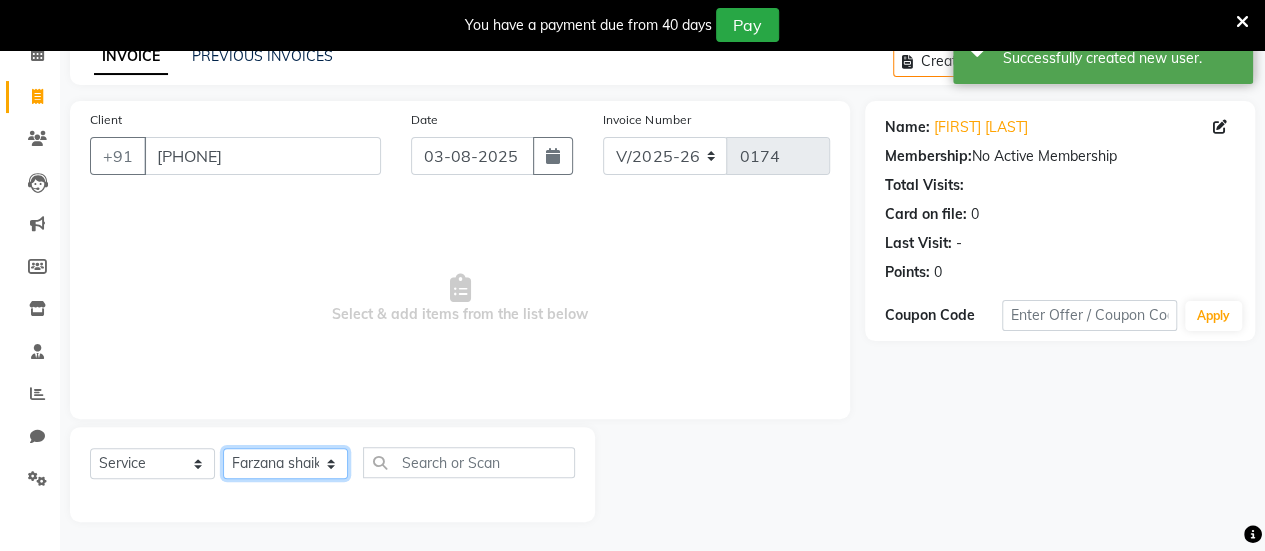 click on "Select Stylist ARBAAZ SHAIKH Farzana shaikh RAFID KAZI ROMIKHA HAROLD BORGES Sanjana rathore SHIVAM BIBRA SUCHITRA TAMANG Sushila Parmar Swapnil chavan" 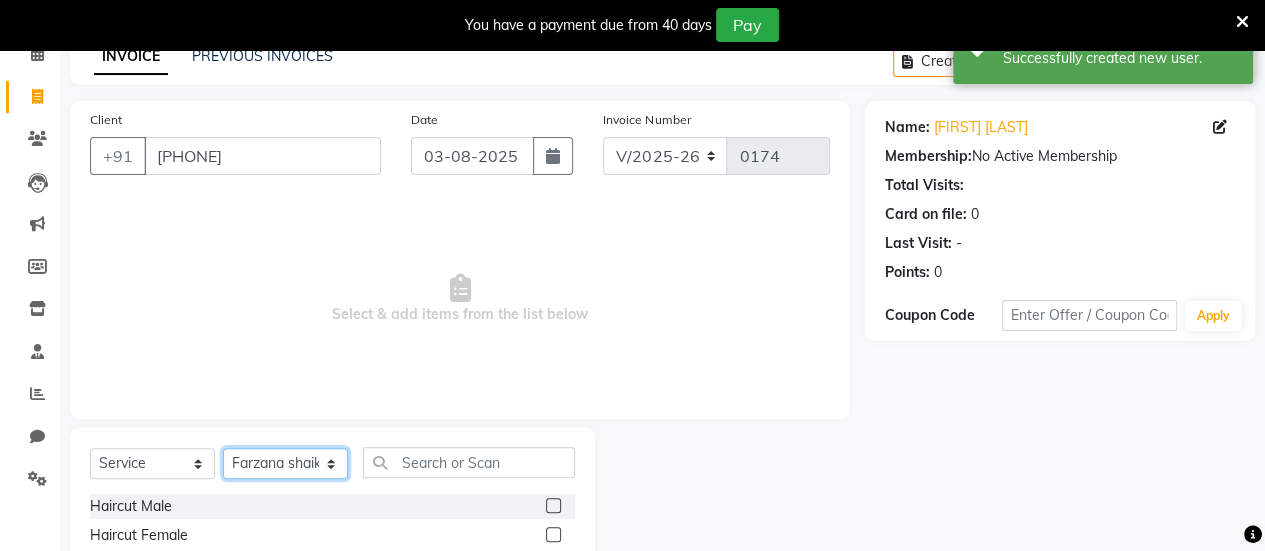 scroll, scrollTop: 298, scrollLeft: 0, axis: vertical 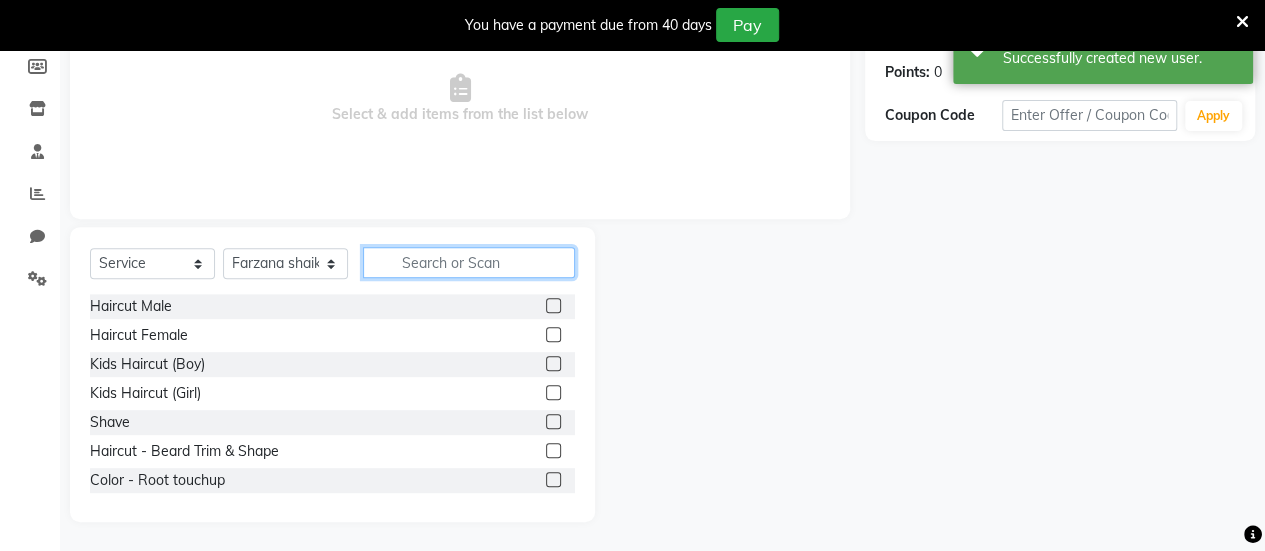 click 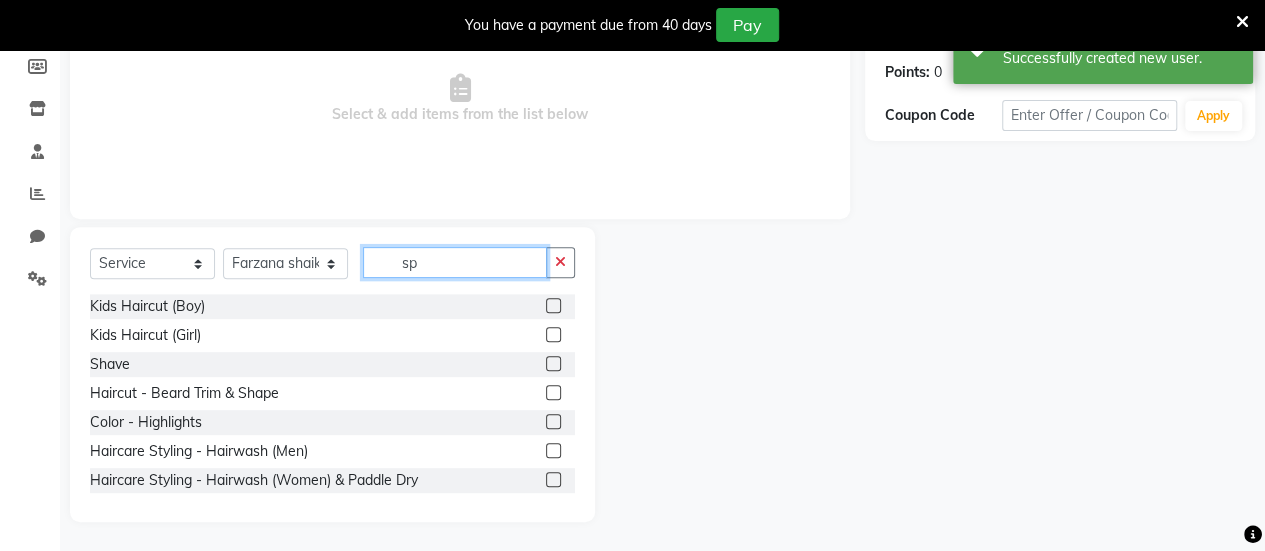 scroll, scrollTop: 156, scrollLeft: 0, axis: vertical 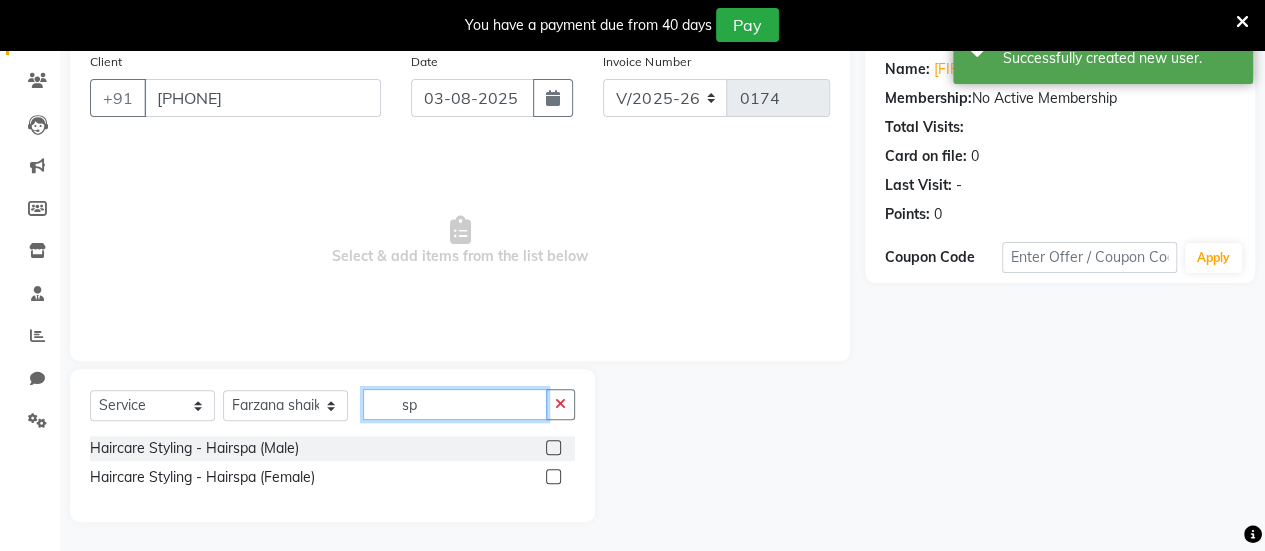type on "sp" 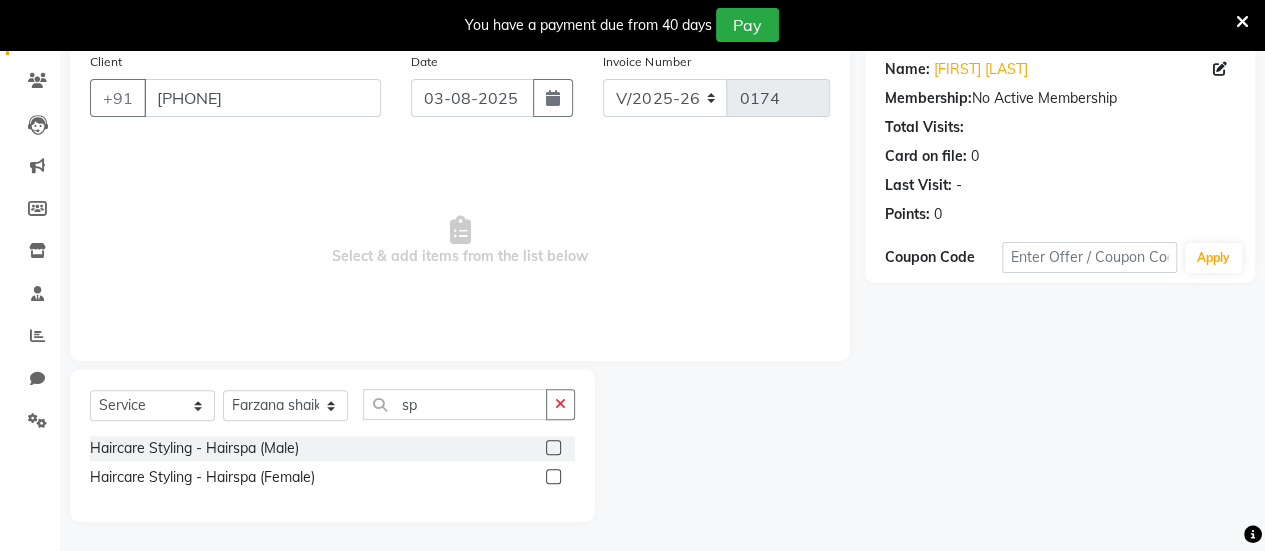 click 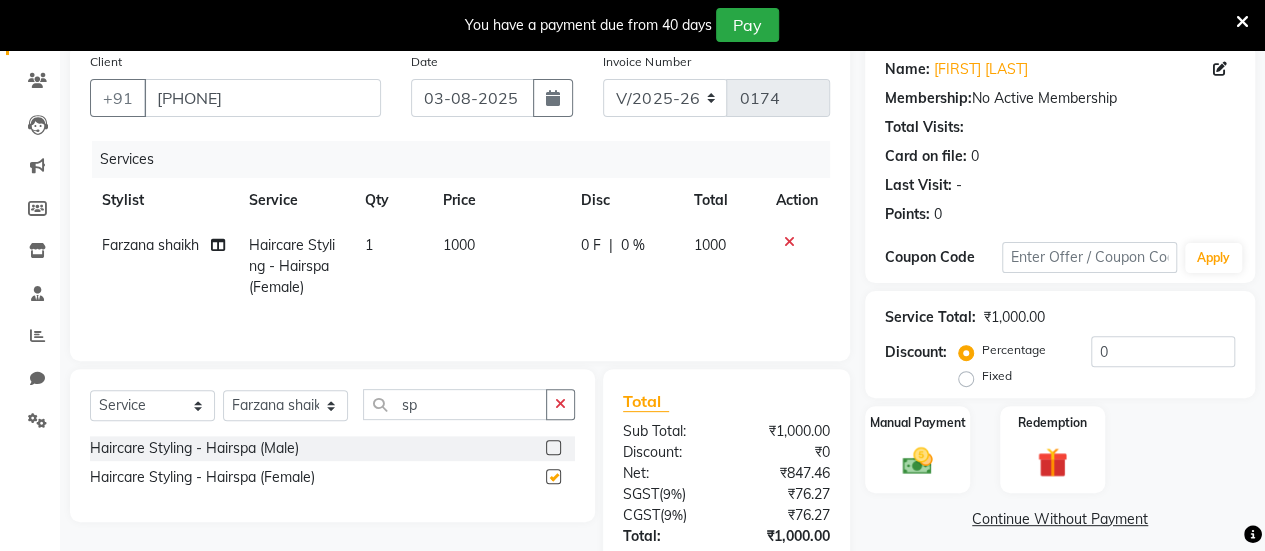 checkbox on "false" 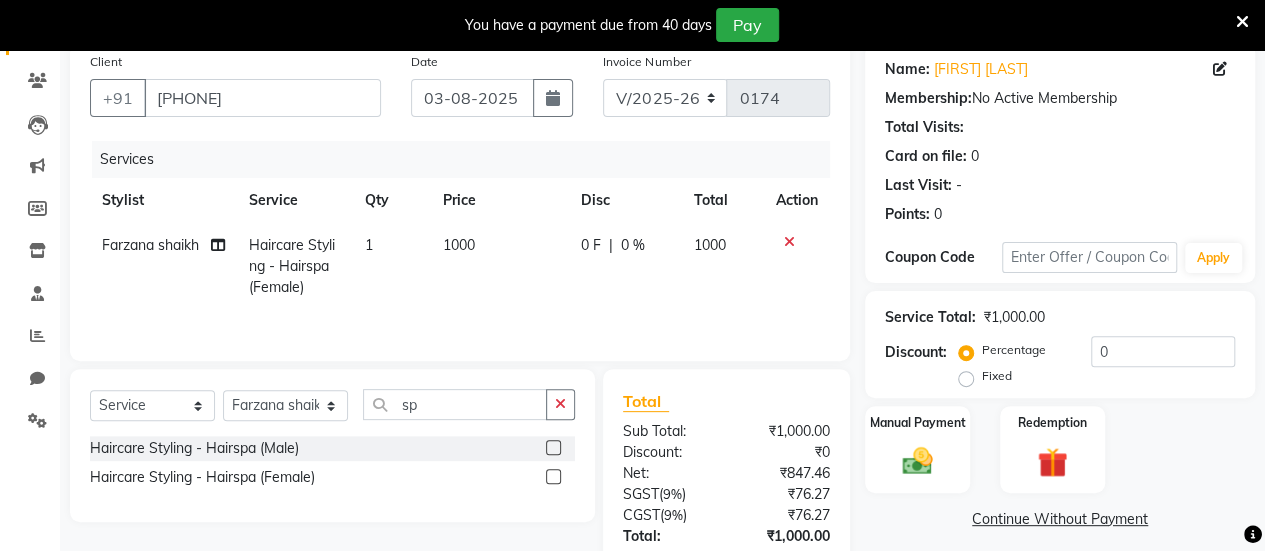 click on "1000" 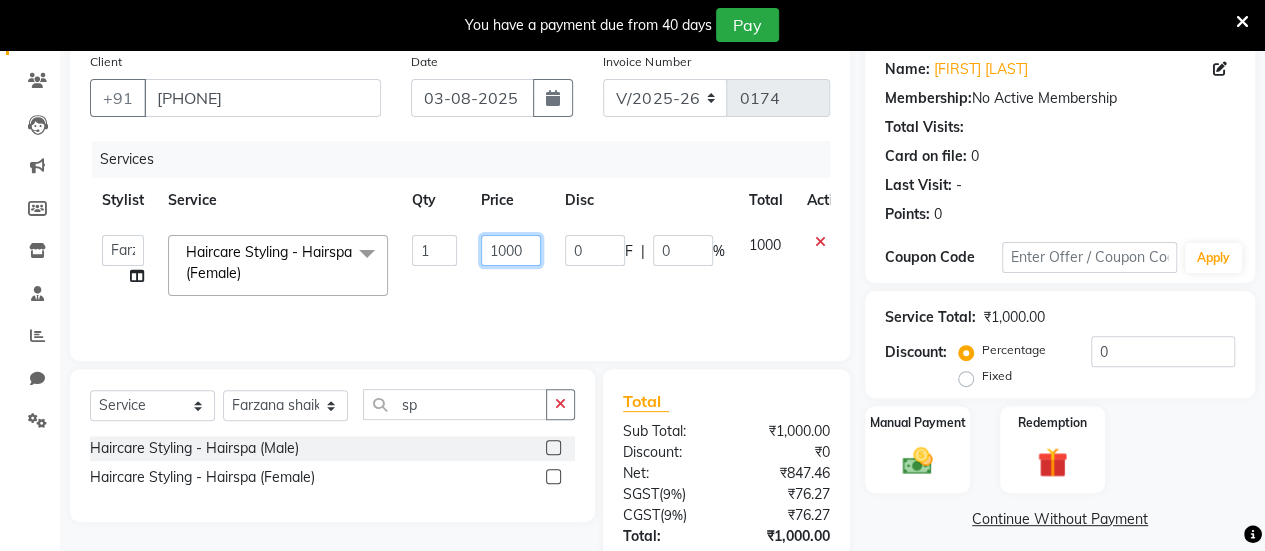 click on "1000" 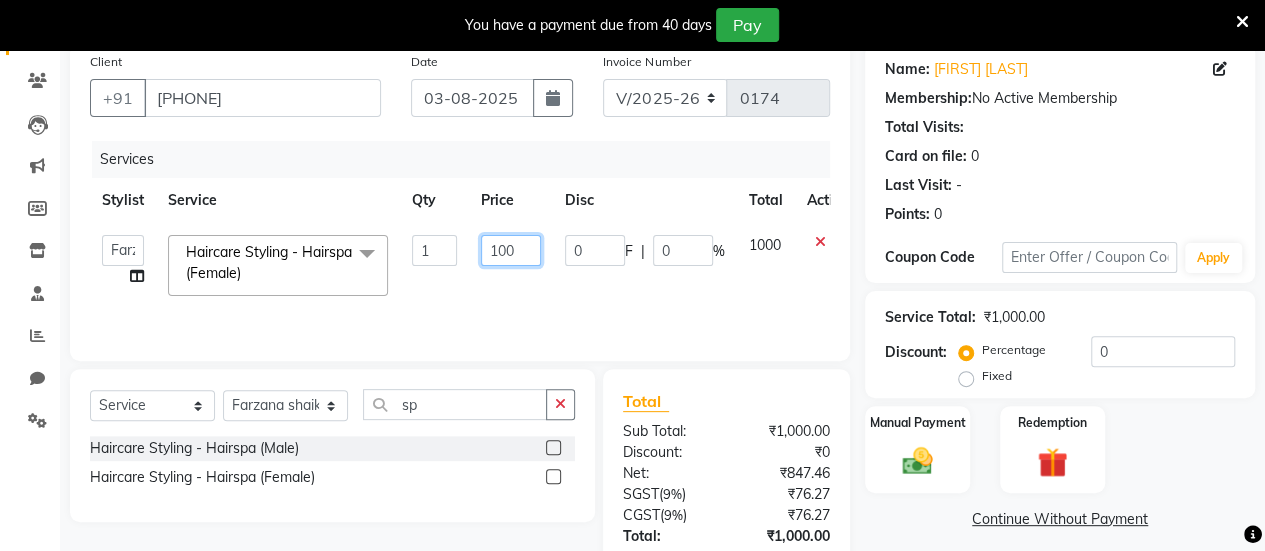 type on "1700" 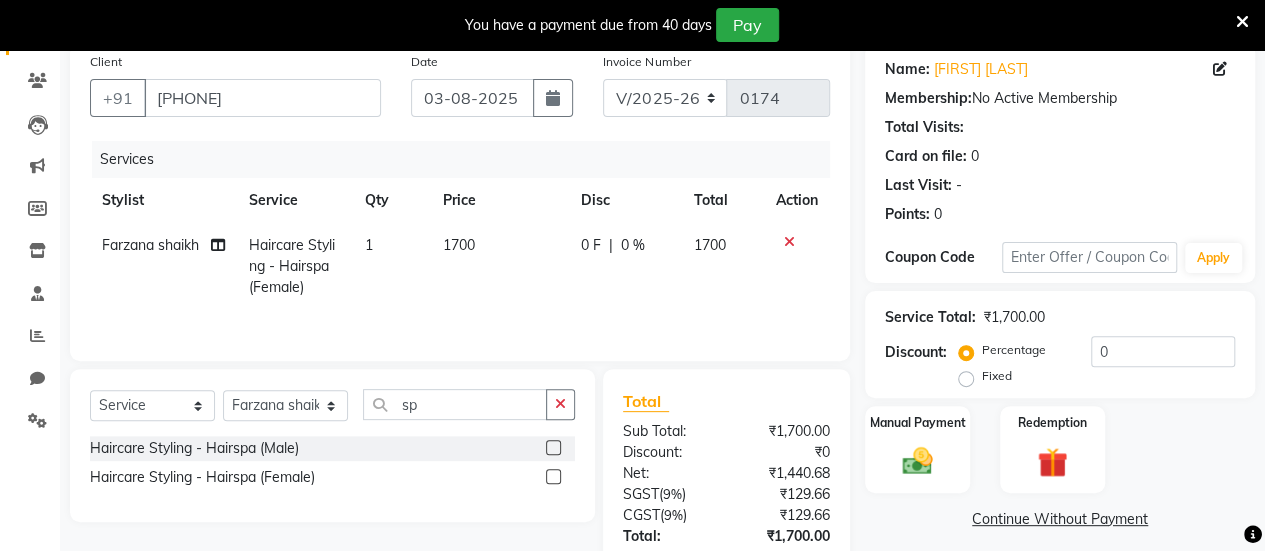 click on "Services Stylist Service Qty Price Disc Total Action Farzana shaikh Haircare Styling - Hairspa (Female) 1 1700 0 F | 0 % 1700" 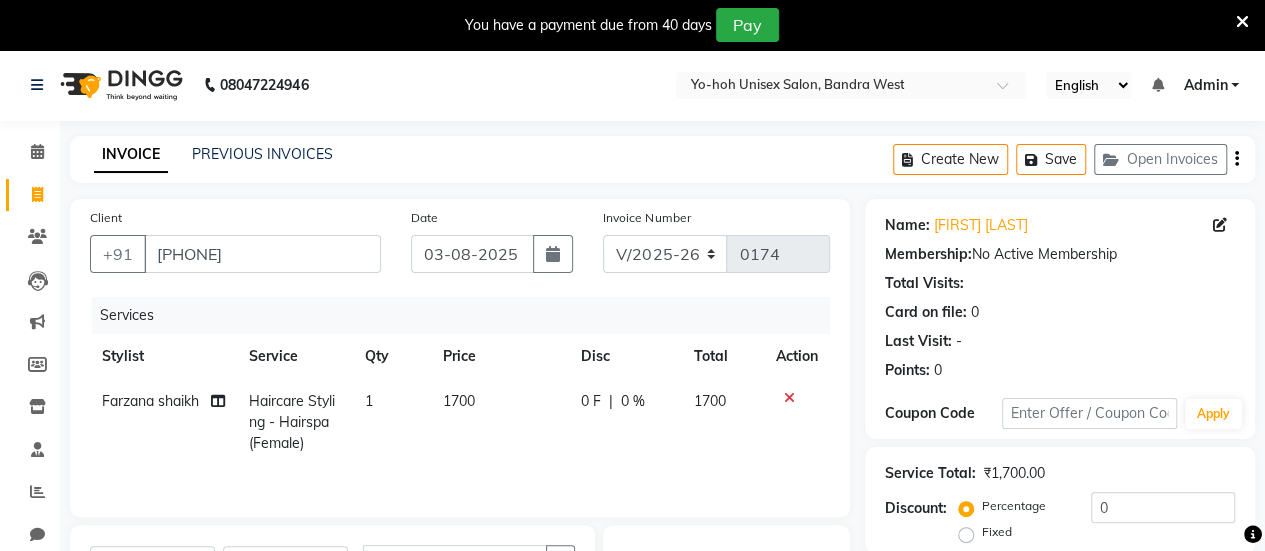click 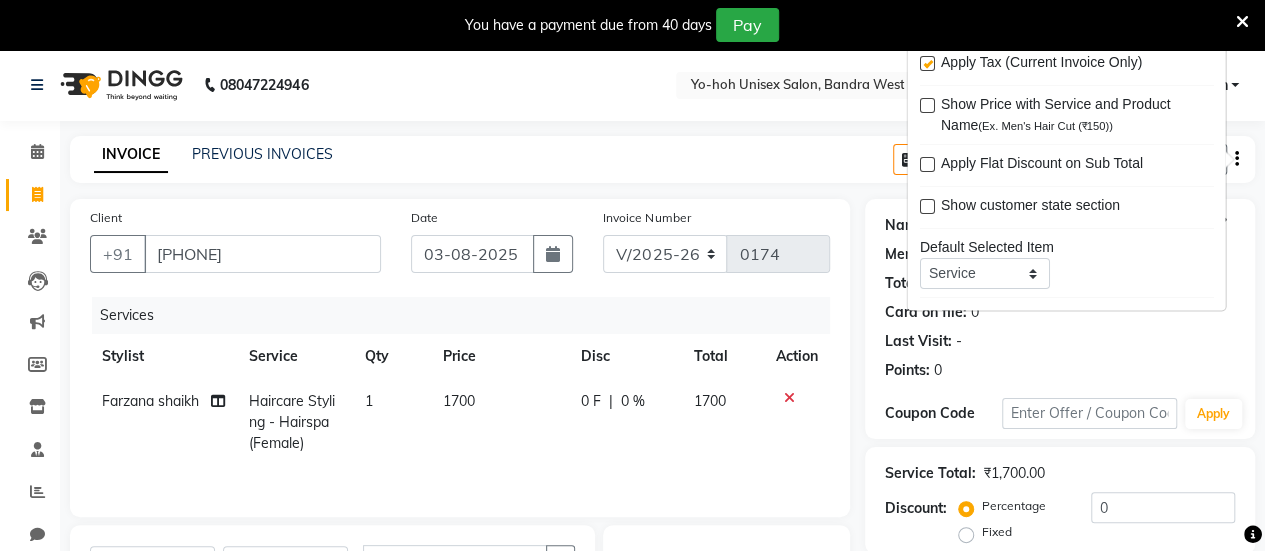click at bounding box center (926, 64) 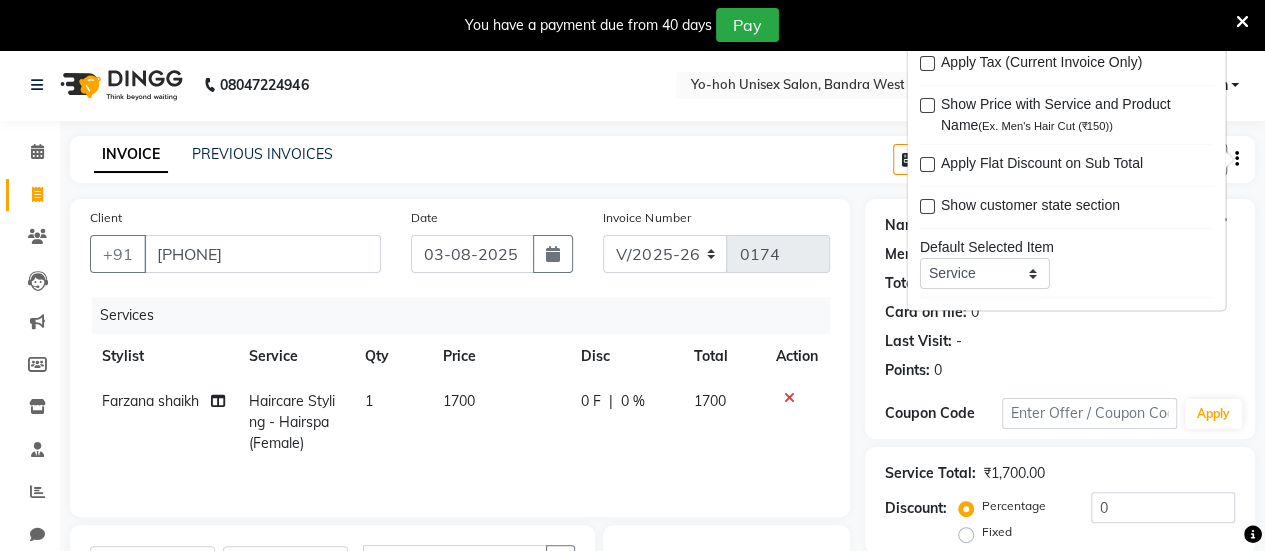 click on "Services Stylist Service Qty Price Disc Total Action Farzana shaikh Haircare Styling - Hairspa (Female) 1 1700 0 F | 0 % 1700" 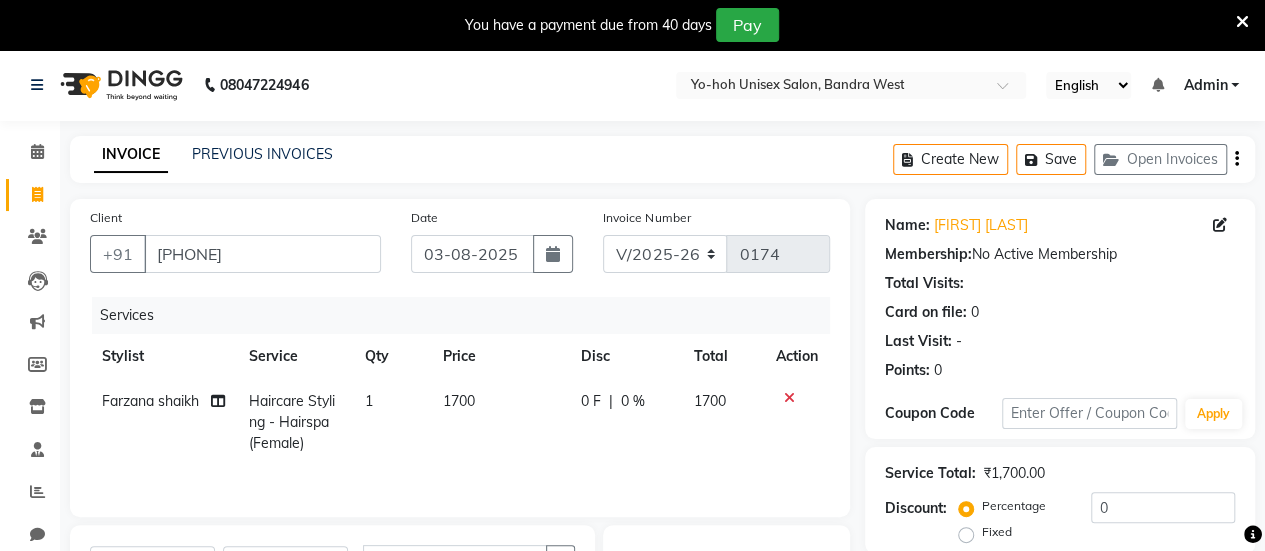 scroll, scrollTop: 254, scrollLeft: 0, axis: vertical 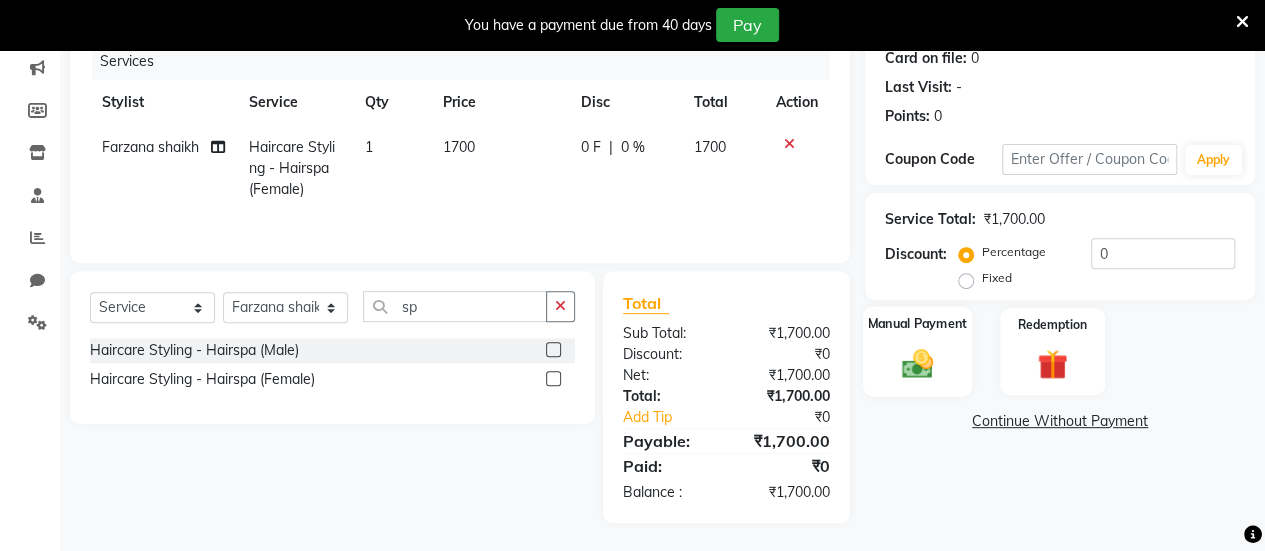 click 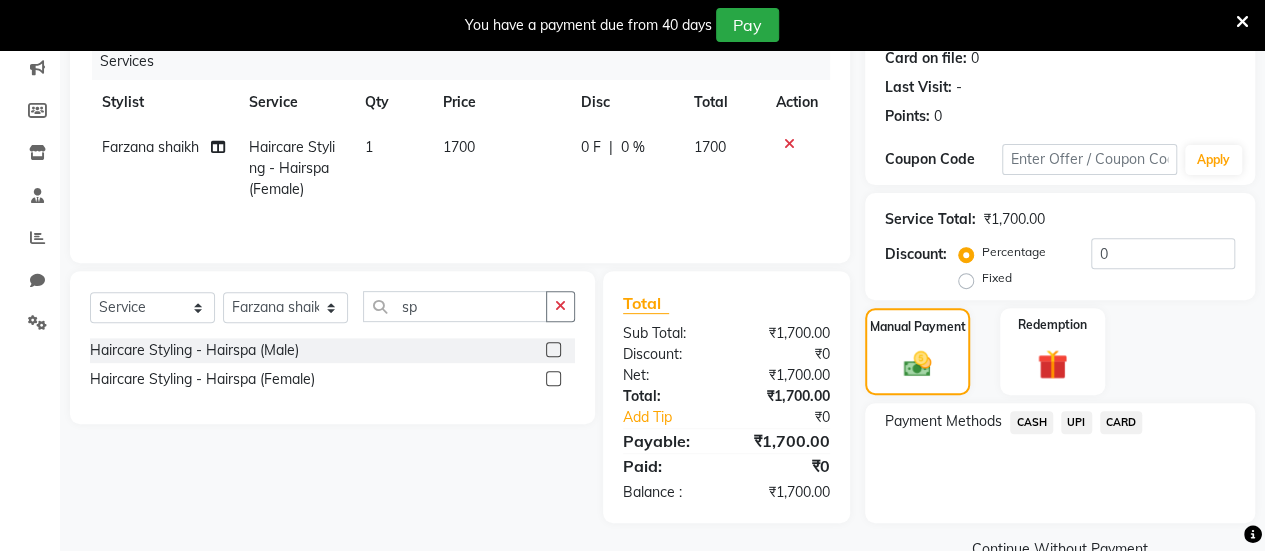 click on "CARD" 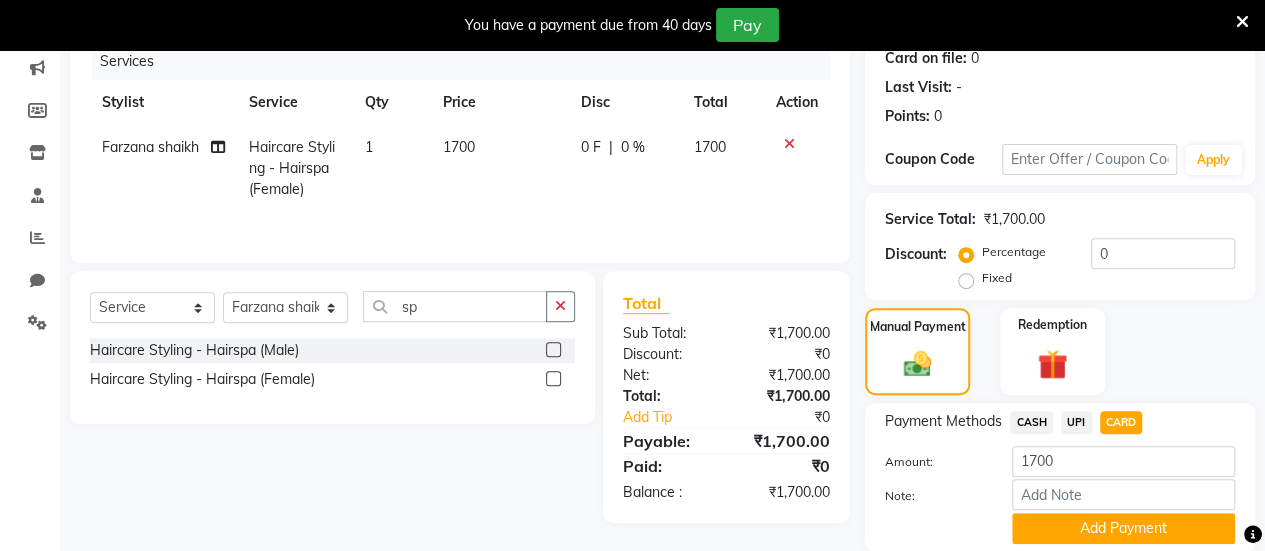 scroll, scrollTop: 324, scrollLeft: 0, axis: vertical 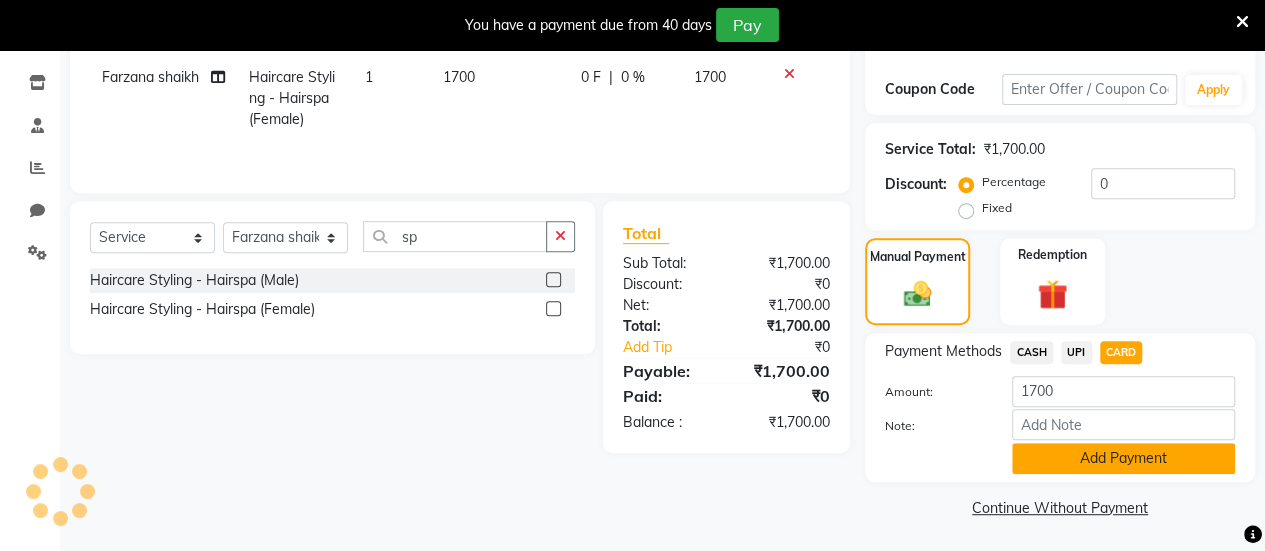 click on "Add Payment" 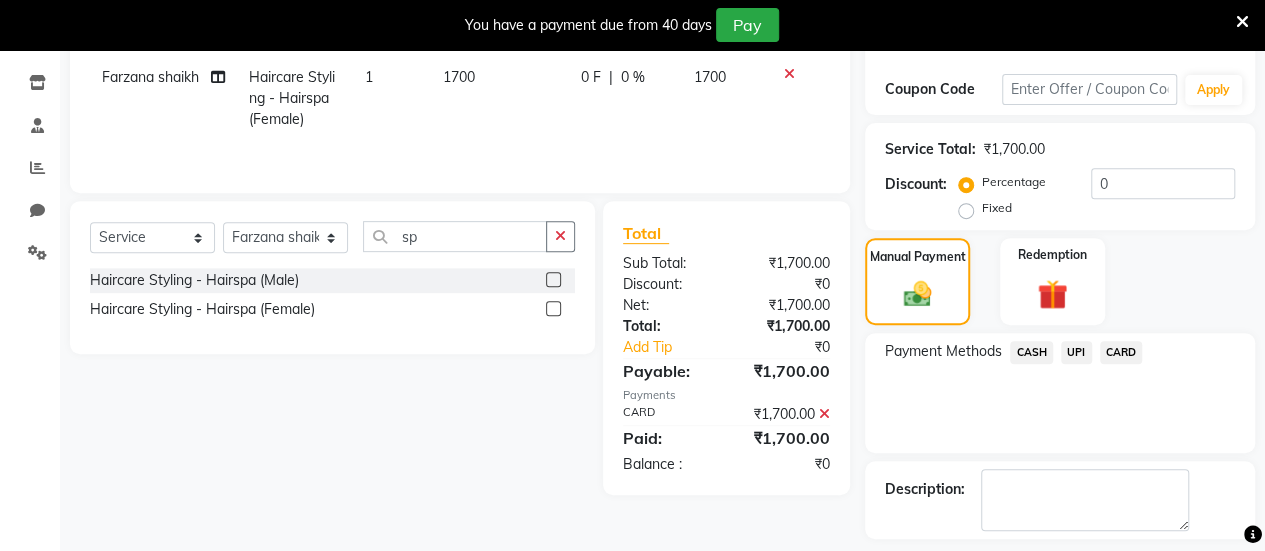scroll, scrollTop: 408, scrollLeft: 0, axis: vertical 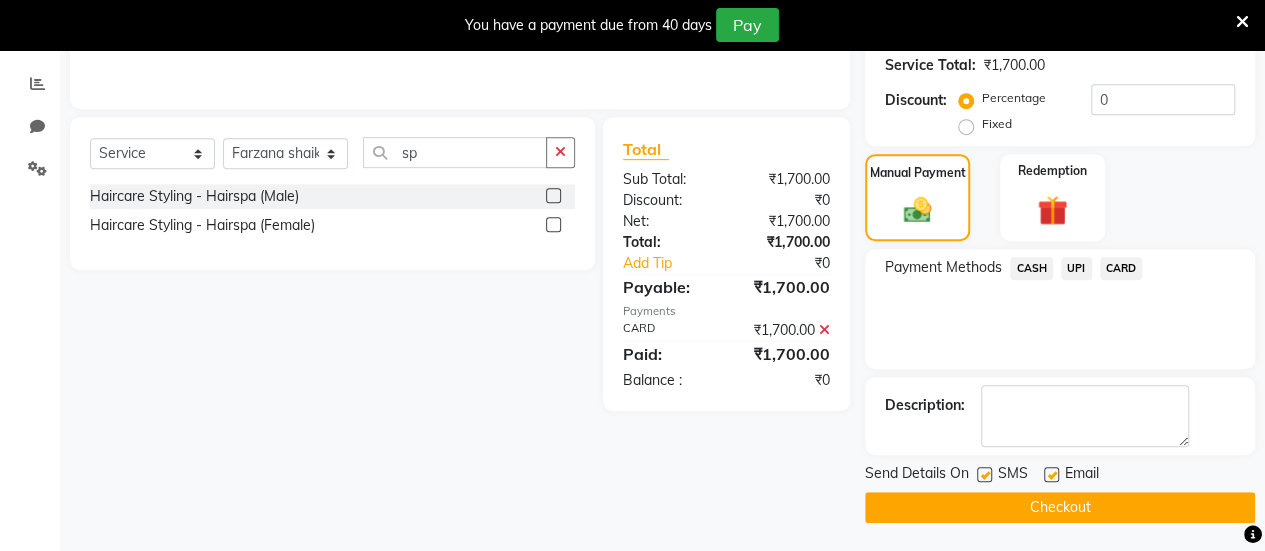 click 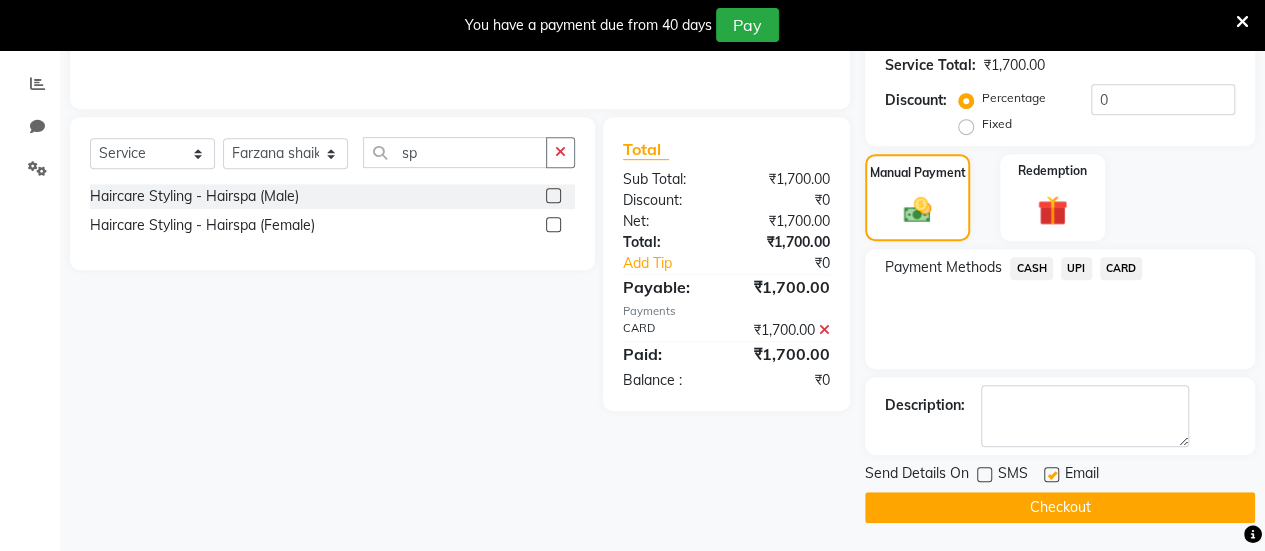 click 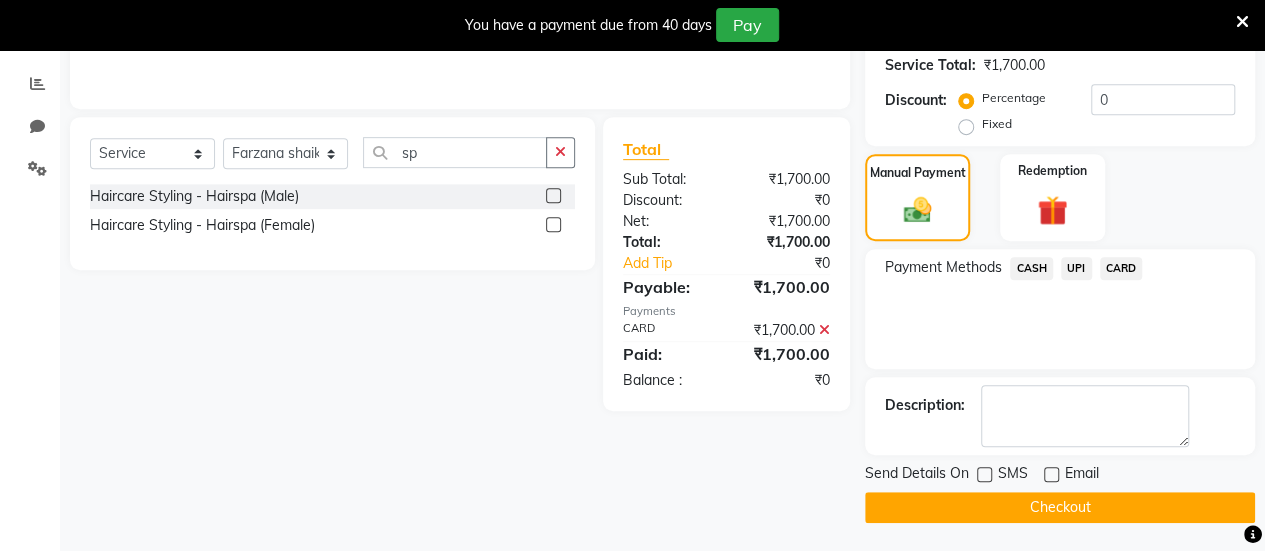 click on "Checkout" 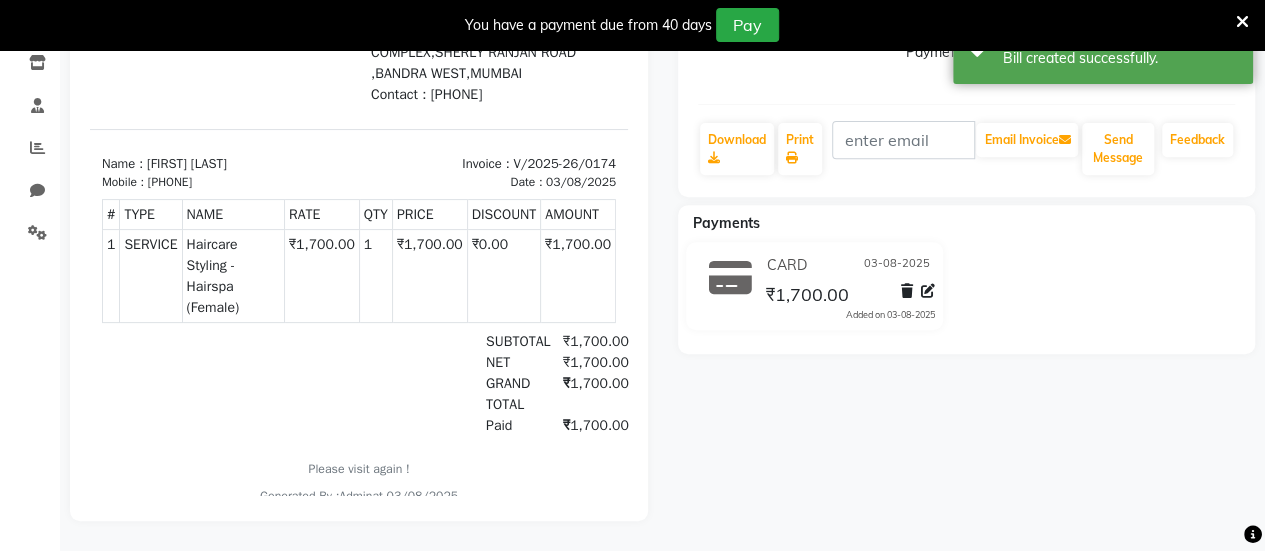 scroll, scrollTop: 0, scrollLeft: 0, axis: both 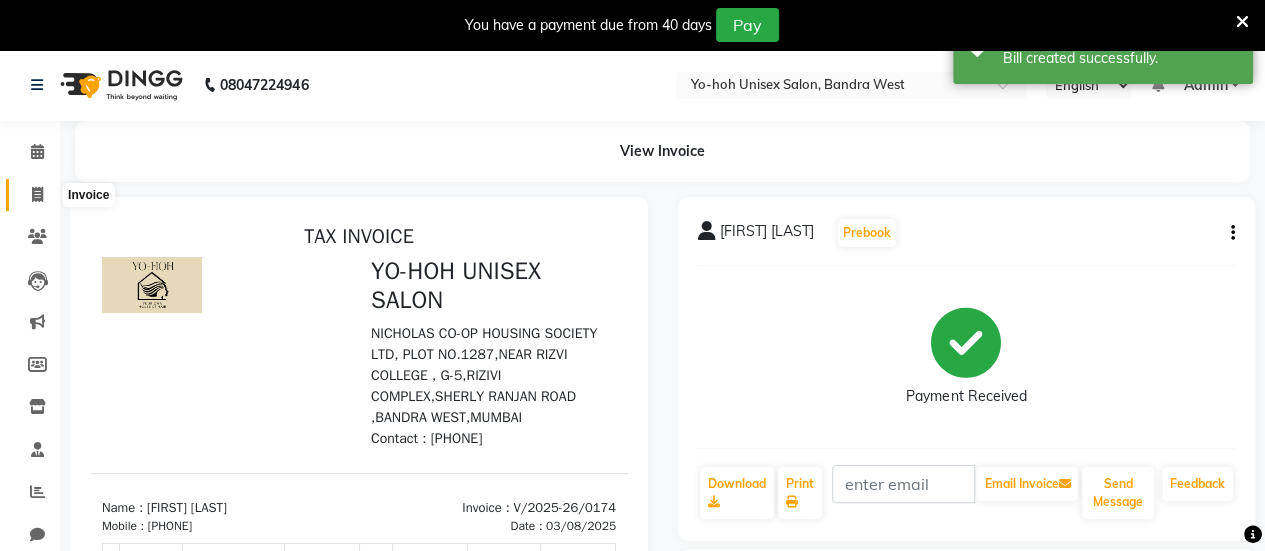 click 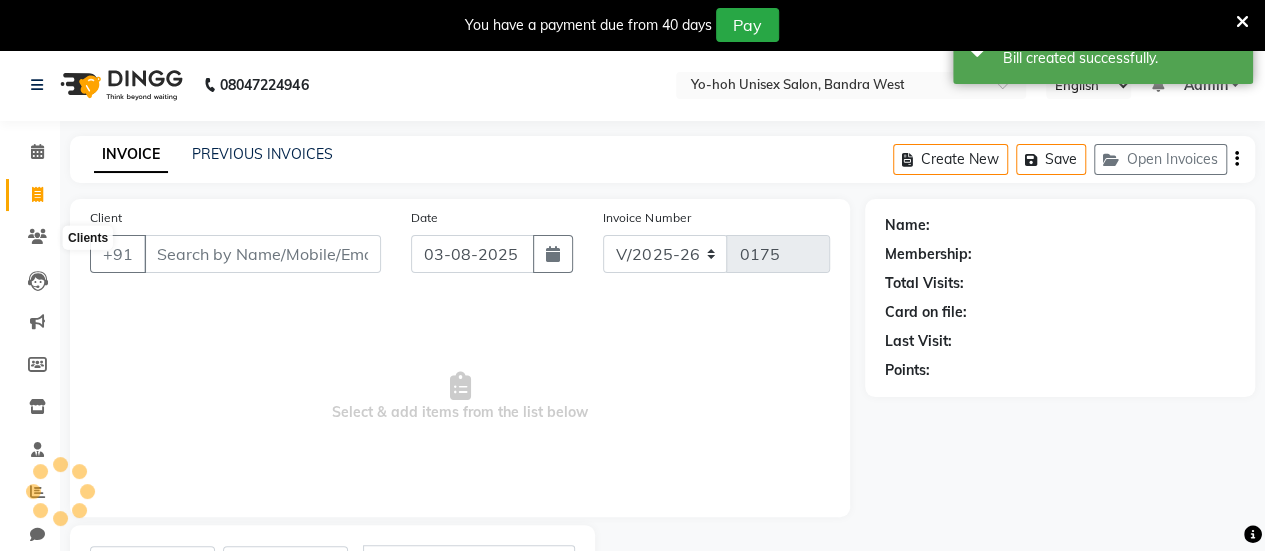 scroll, scrollTop: 98, scrollLeft: 0, axis: vertical 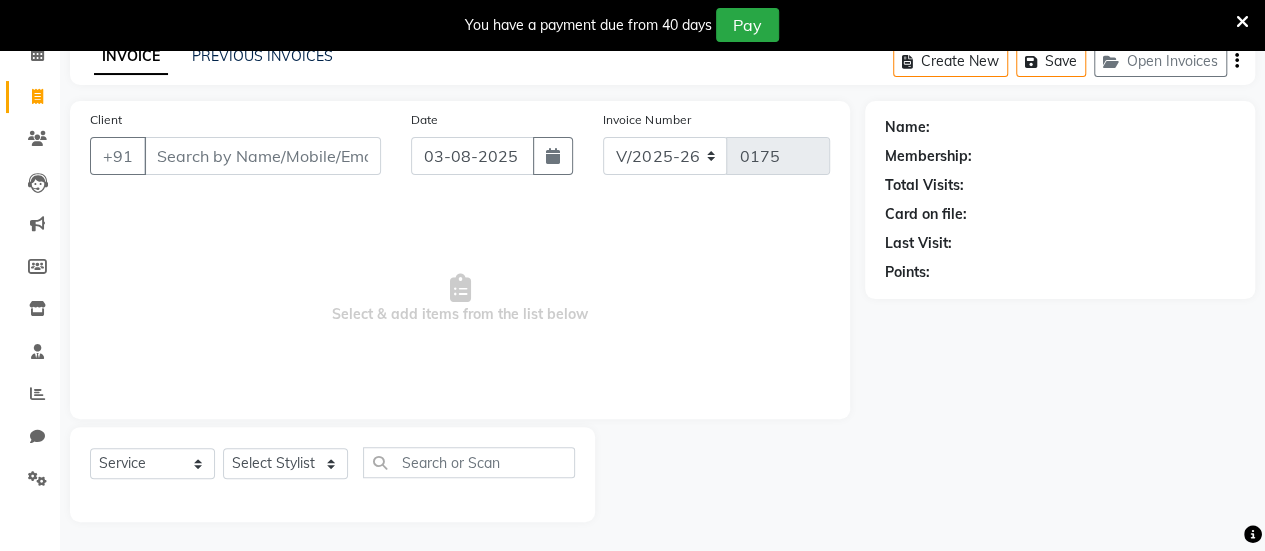 click on "Invoice" 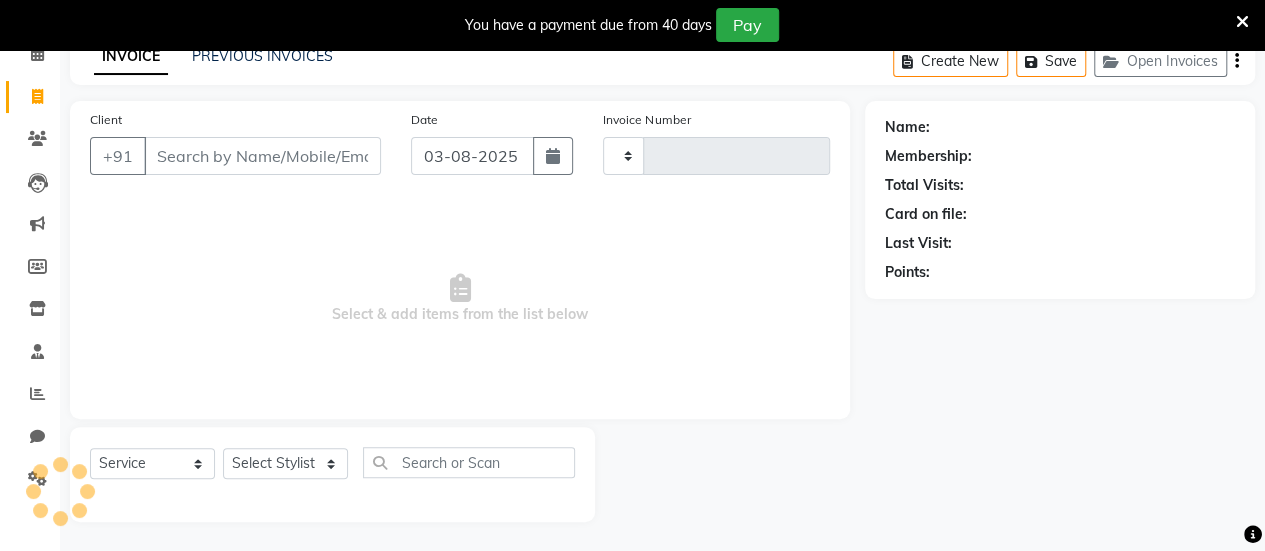 type on "0175" 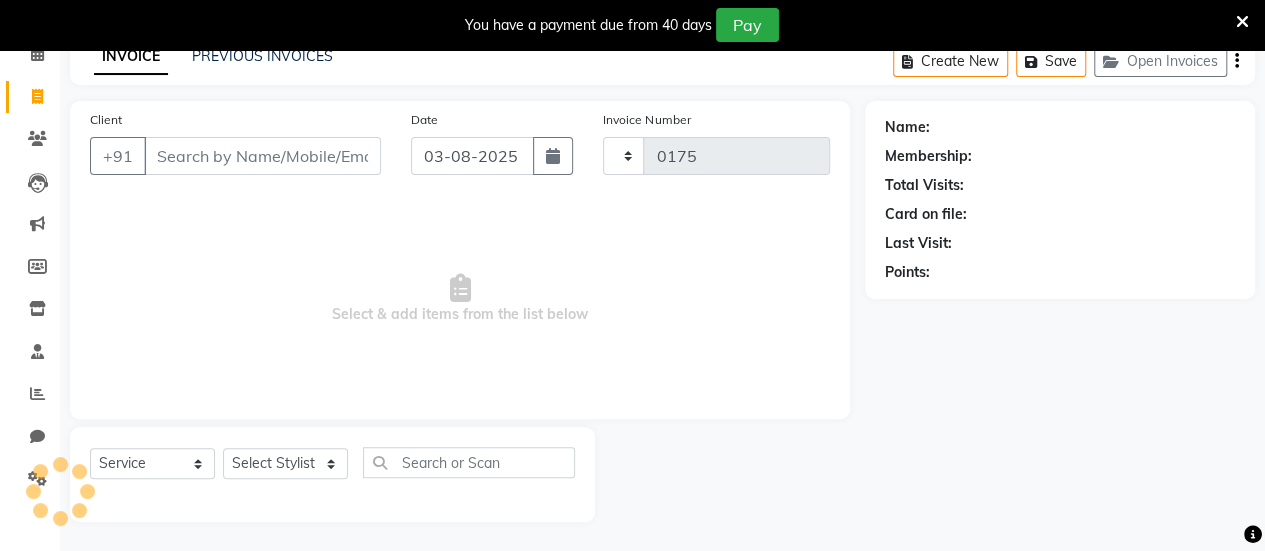 select on "8364" 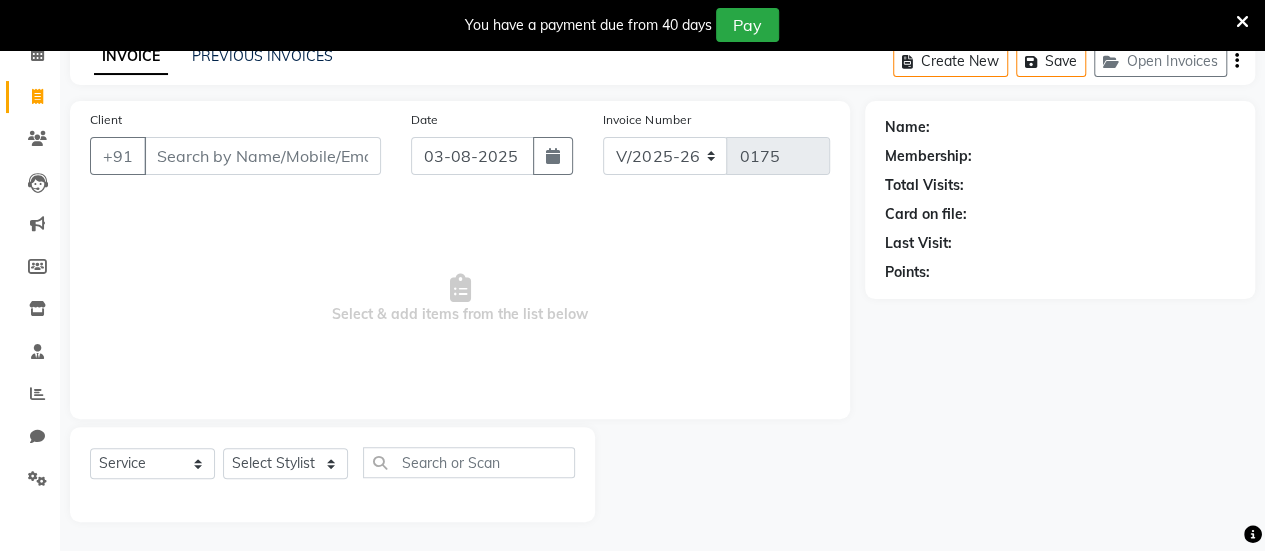 scroll, scrollTop: 30, scrollLeft: 0, axis: vertical 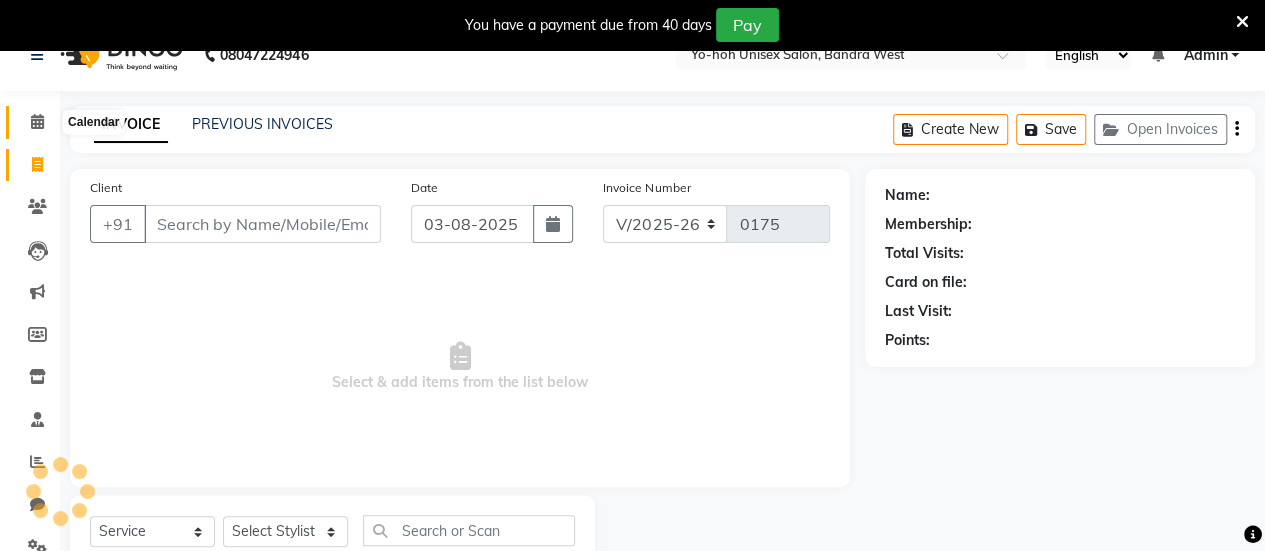 click 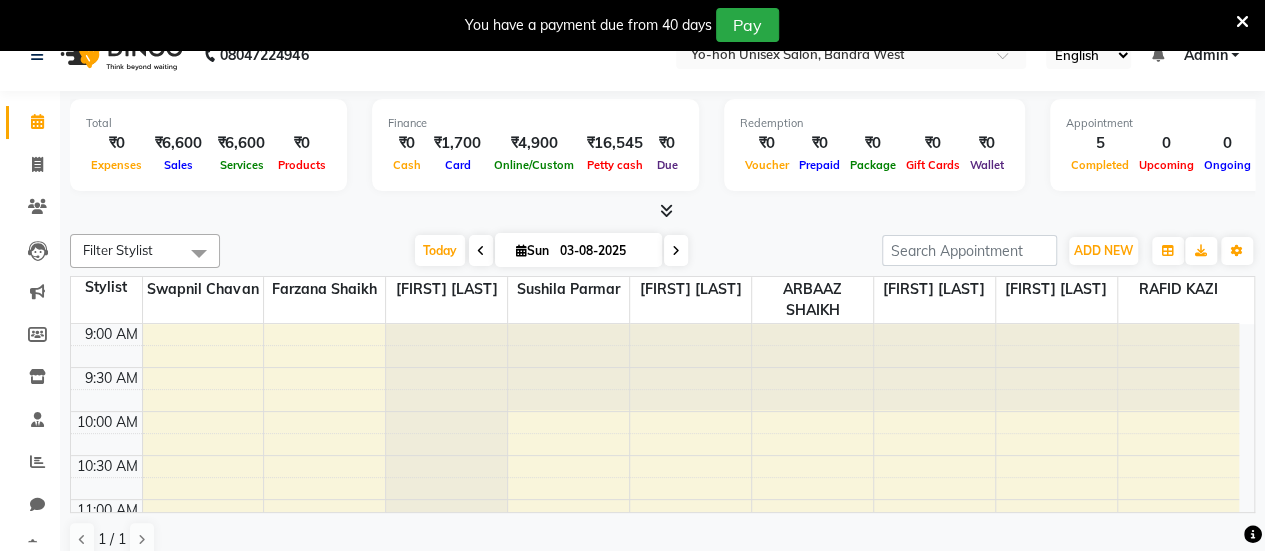 scroll, scrollTop: 0, scrollLeft: 0, axis: both 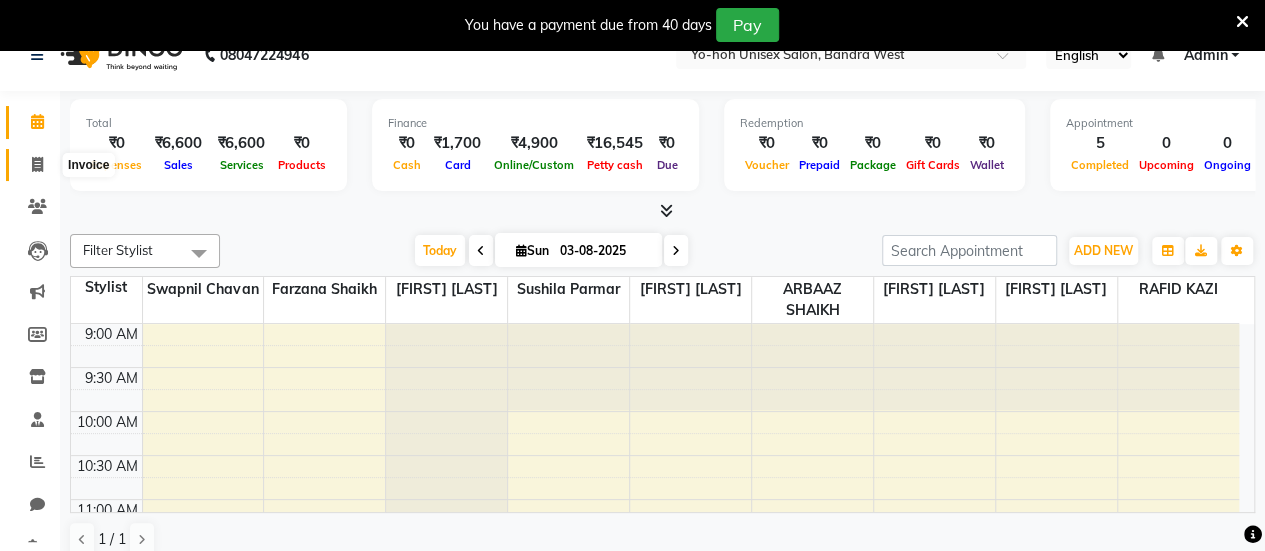 click 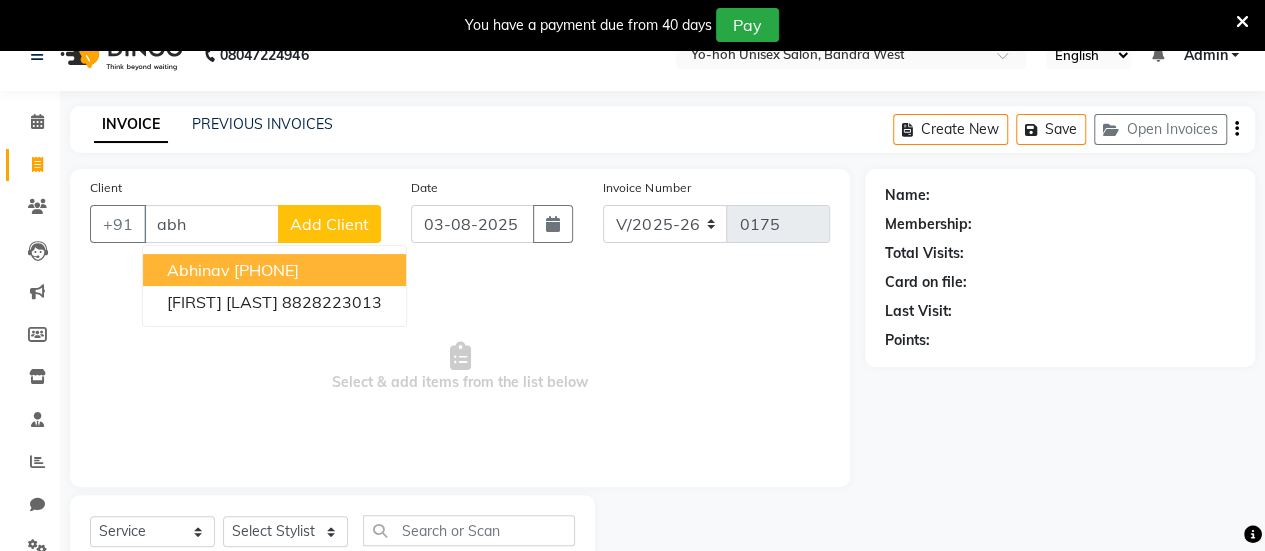 click on "[PHONE]" at bounding box center (266, 270) 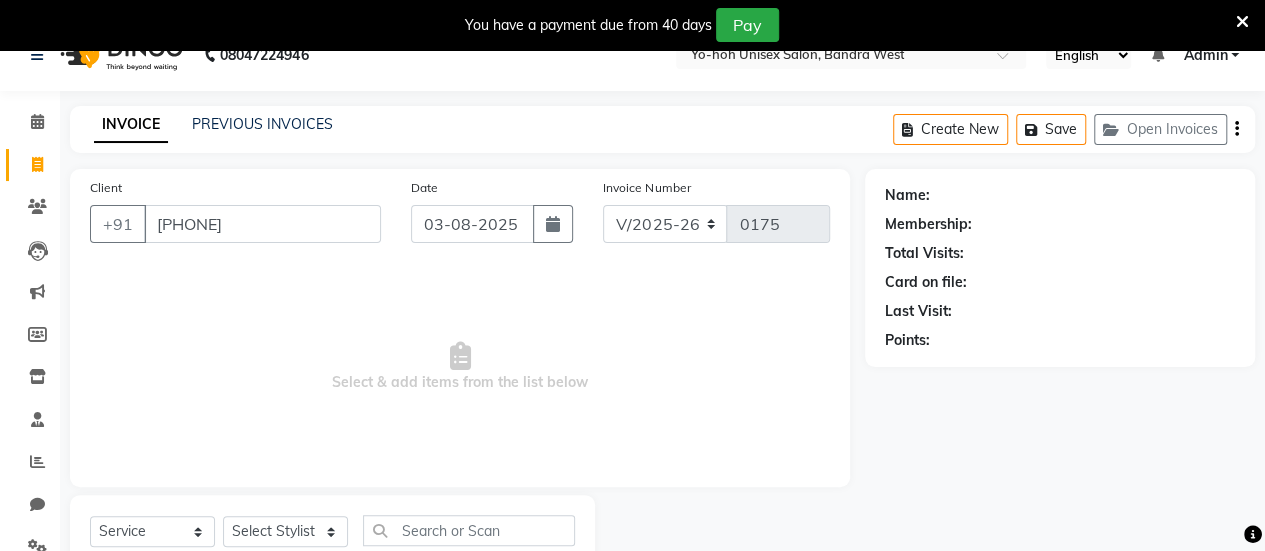 type on "[PHONE]" 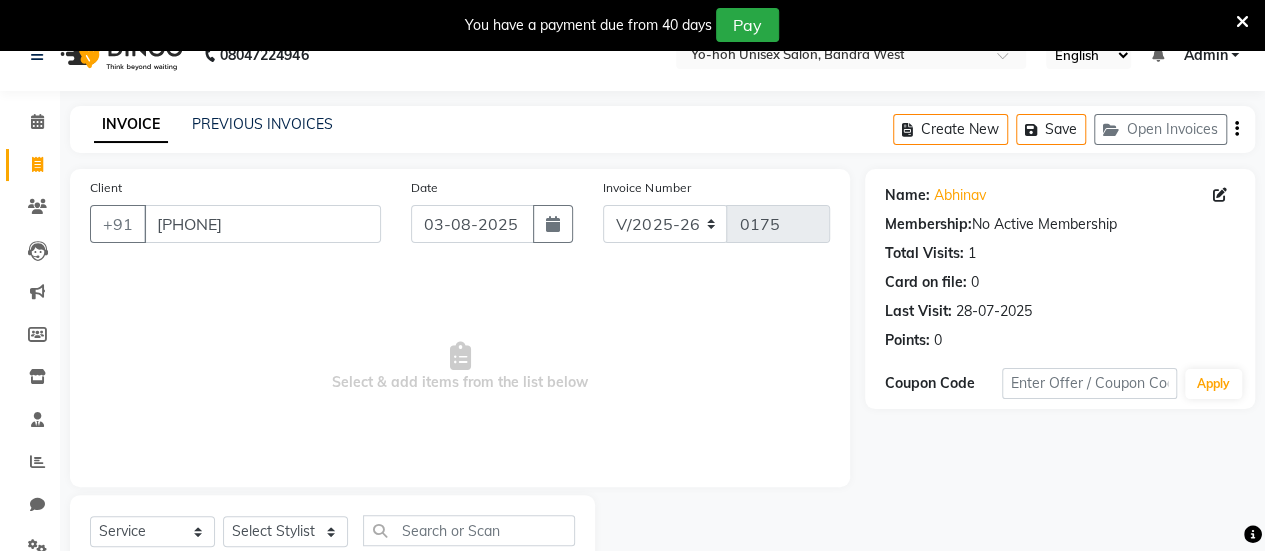 scroll, scrollTop: 98, scrollLeft: 0, axis: vertical 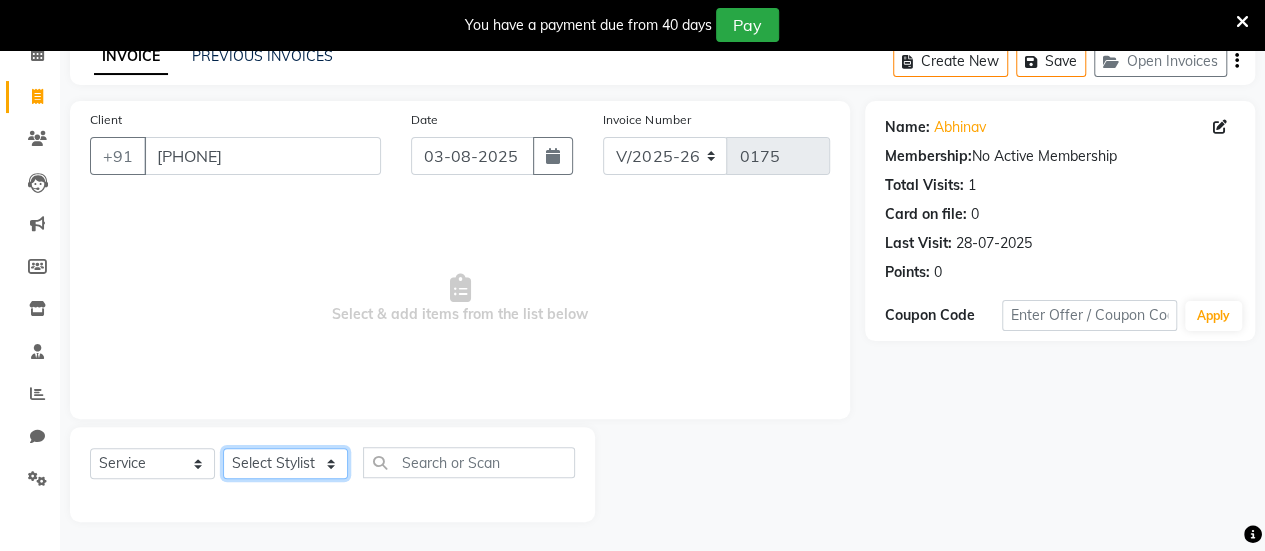 click on "Select Stylist ARBAAZ SHAIKH Farzana shaikh RAFID KAZI ROMIKHA HAROLD BORGES Sanjana rathore SHIVAM BIBRA SUCHITRA TAMANG Sushila Parmar Swapnil chavan" 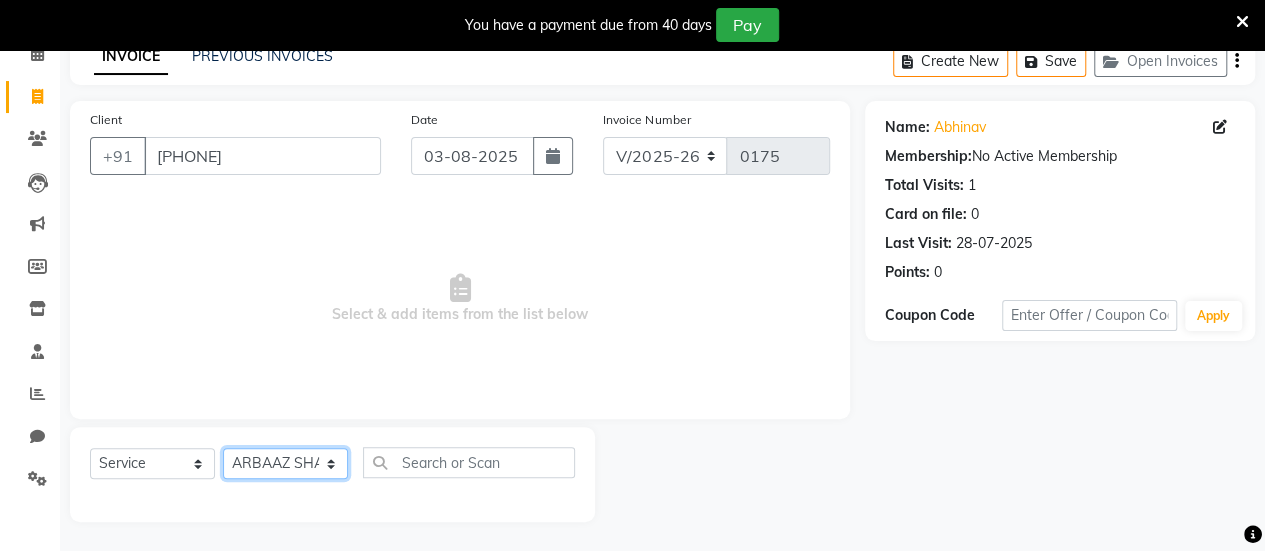 click on "Select Stylist ARBAAZ SHAIKH Farzana shaikh RAFID KAZI ROMIKHA HAROLD BORGES Sanjana rathore SHIVAM BIBRA SUCHITRA TAMANG Sushila Parmar Swapnil chavan" 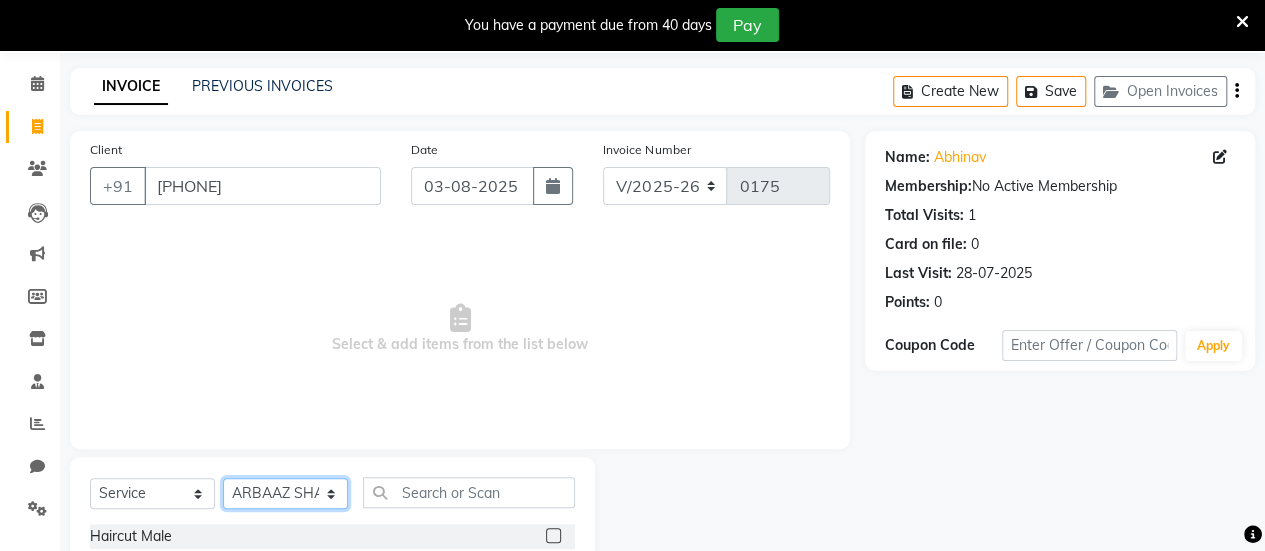 scroll, scrollTop: 0, scrollLeft: 0, axis: both 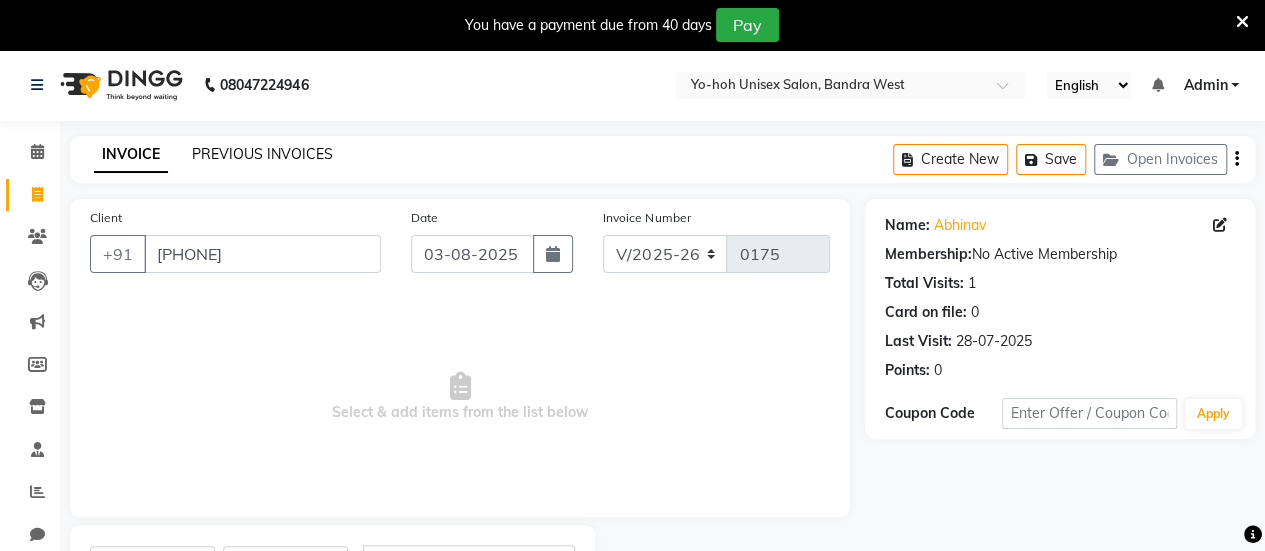 click on "PREVIOUS INVOICES" 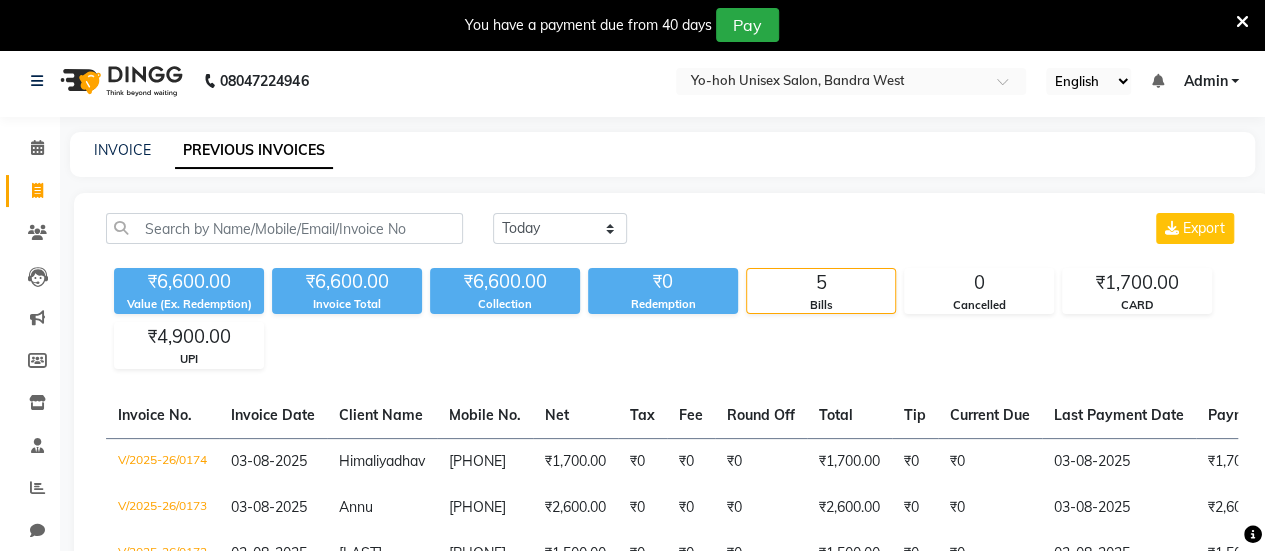 scroll, scrollTop: 0, scrollLeft: 0, axis: both 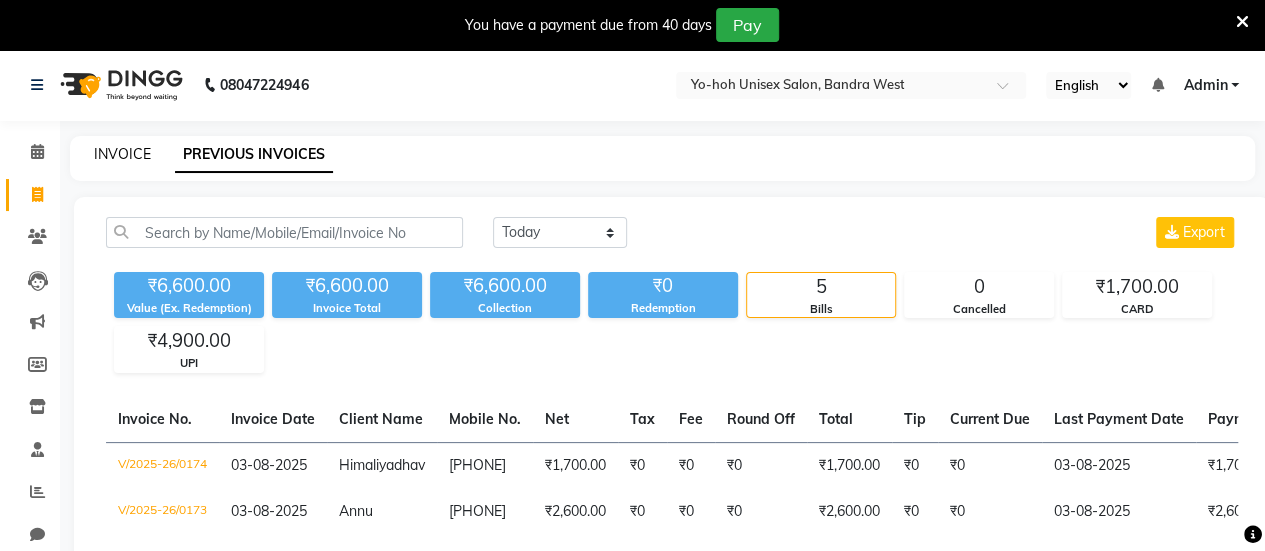 click on "INVOICE" 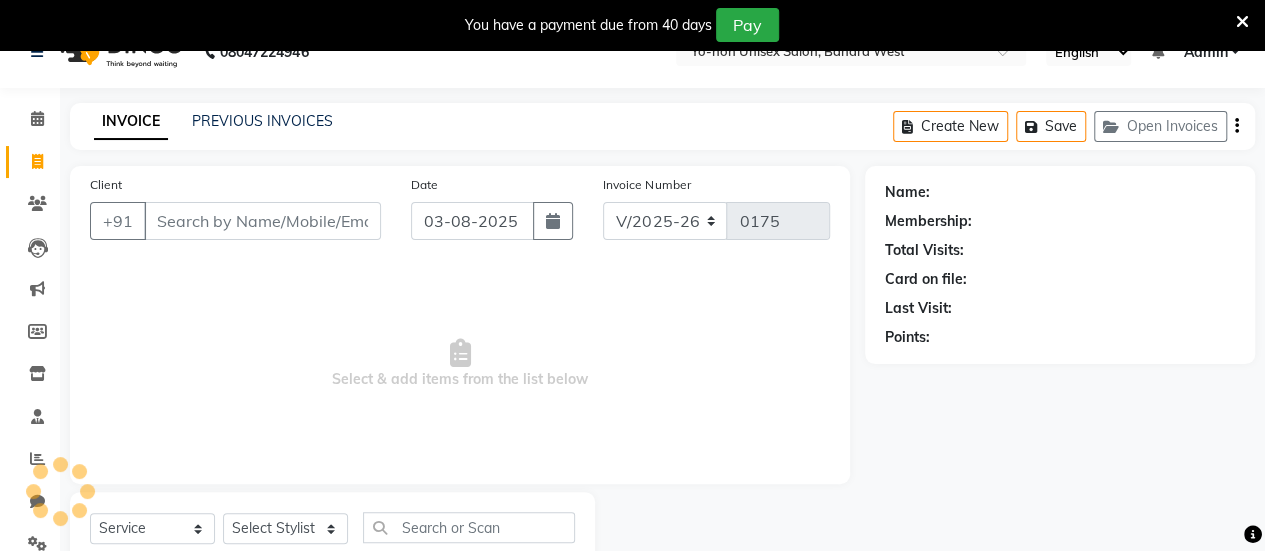 scroll, scrollTop: 98, scrollLeft: 0, axis: vertical 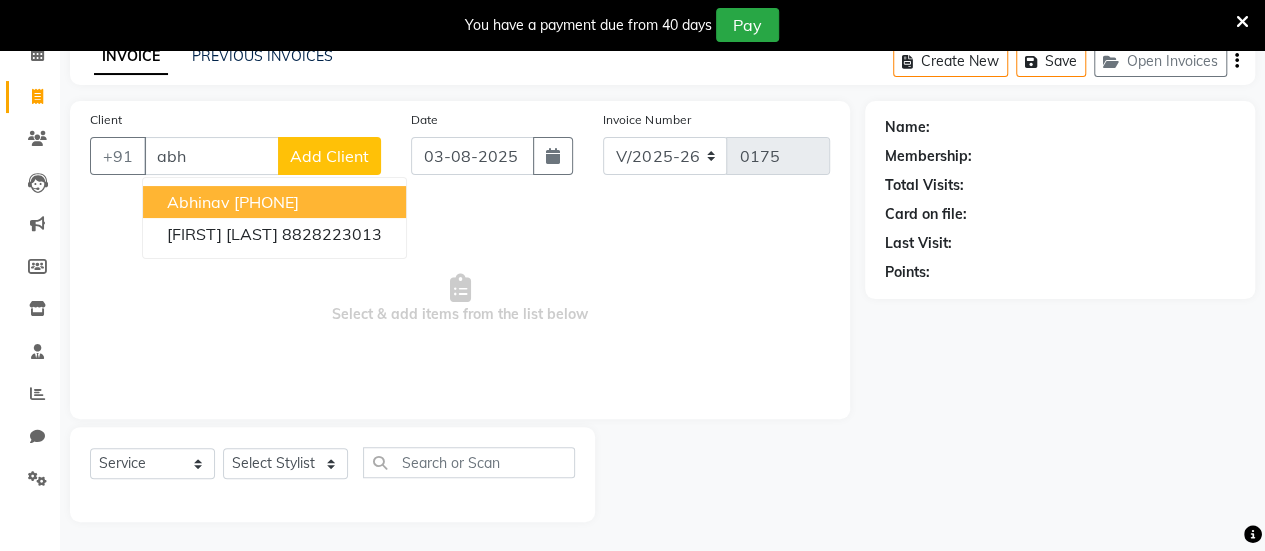 click on "[FIRST]  [PHONE]" at bounding box center [274, 202] 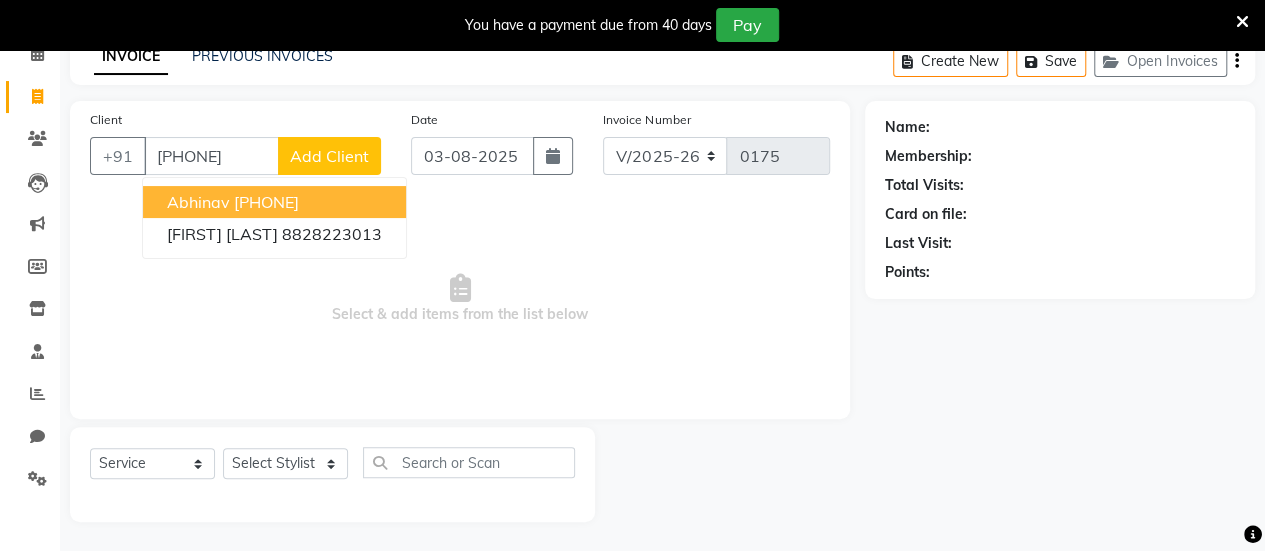 type on "[PHONE]" 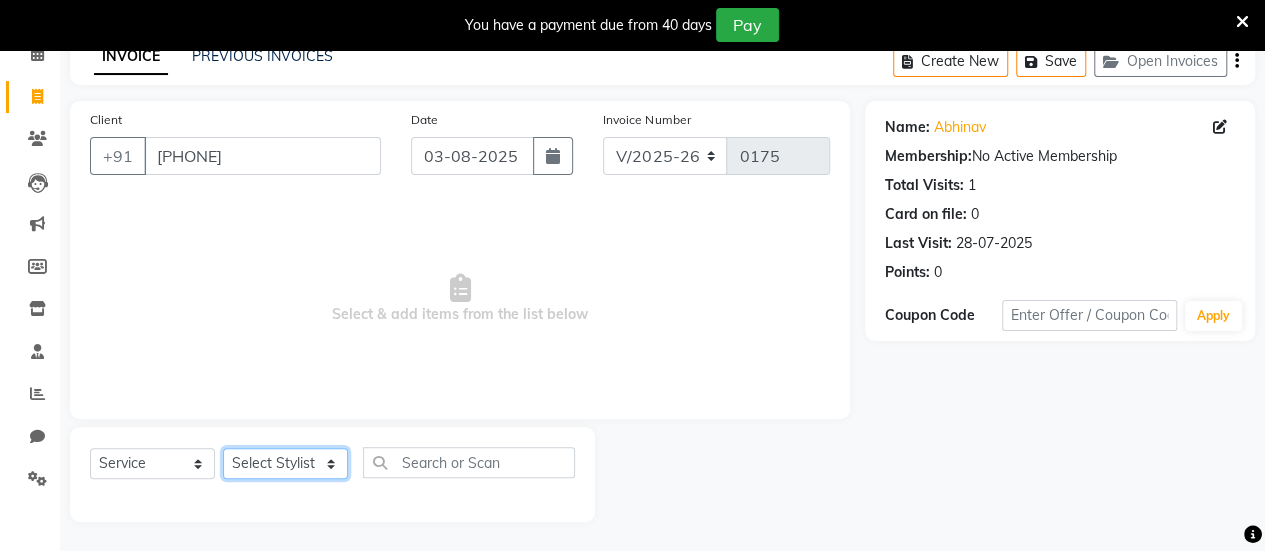 click on "Select Stylist ARBAAZ SHAIKH Farzana shaikh RAFID KAZI ROMIKHA HAROLD BORGES Sanjana rathore SHIVAM BIBRA SUCHITRA TAMANG Sushila Parmar Swapnil chavan" 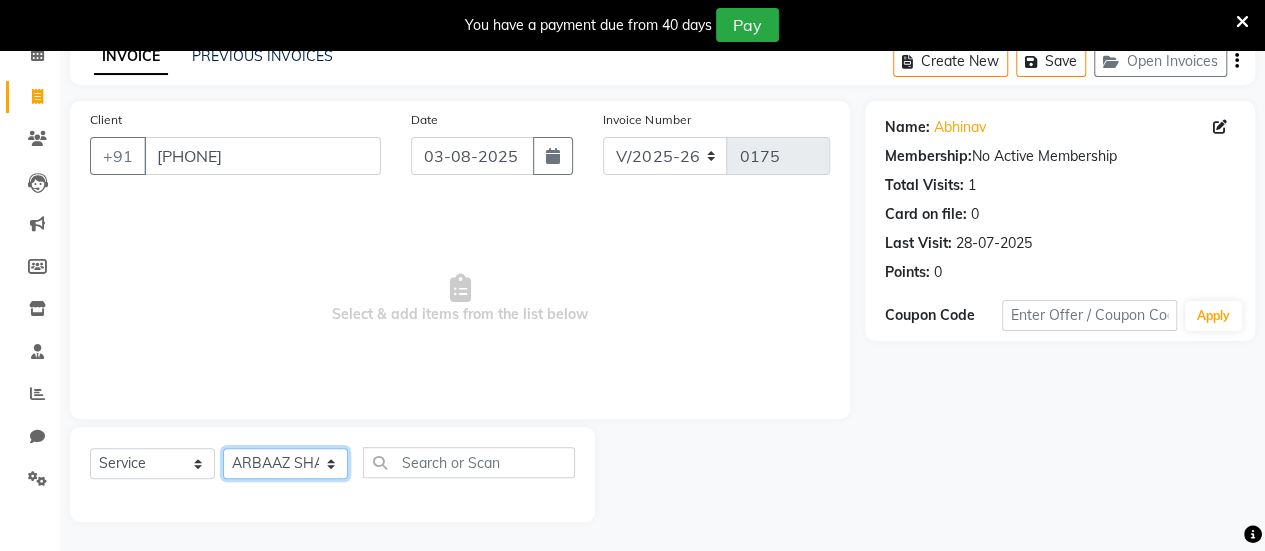 click on "Select Stylist ARBAAZ SHAIKH Farzana shaikh RAFID KAZI ROMIKHA HAROLD BORGES Sanjana rathore SHIVAM BIBRA SUCHITRA TAMANG Sushila Parmar Swapnil chavan" 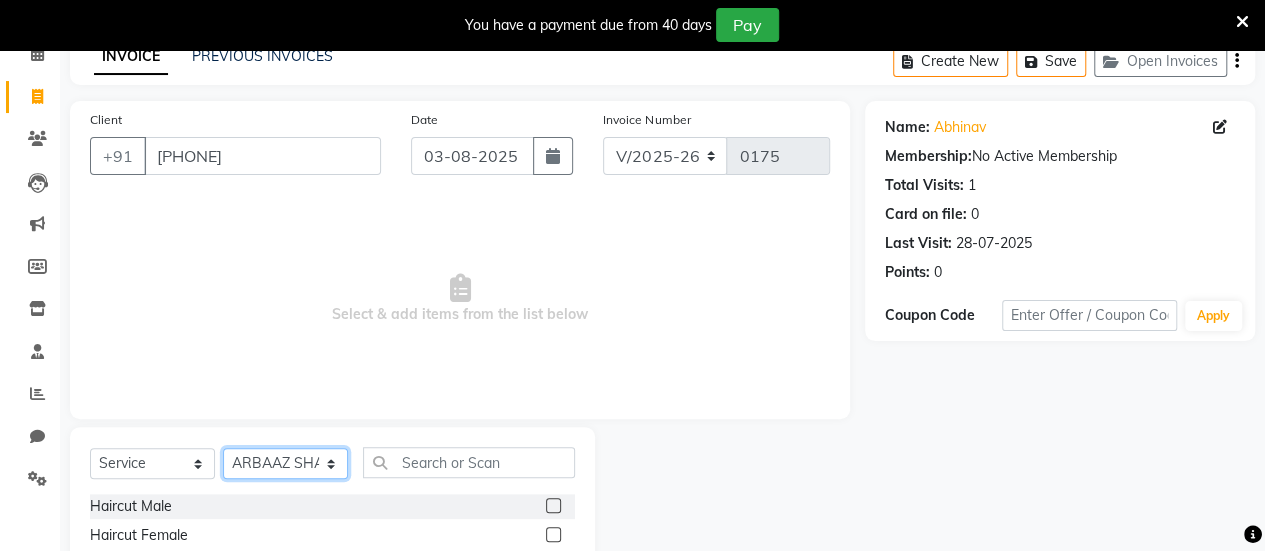 scroll, scrollTop: 298, scrollLeft: 0, axis: vertical 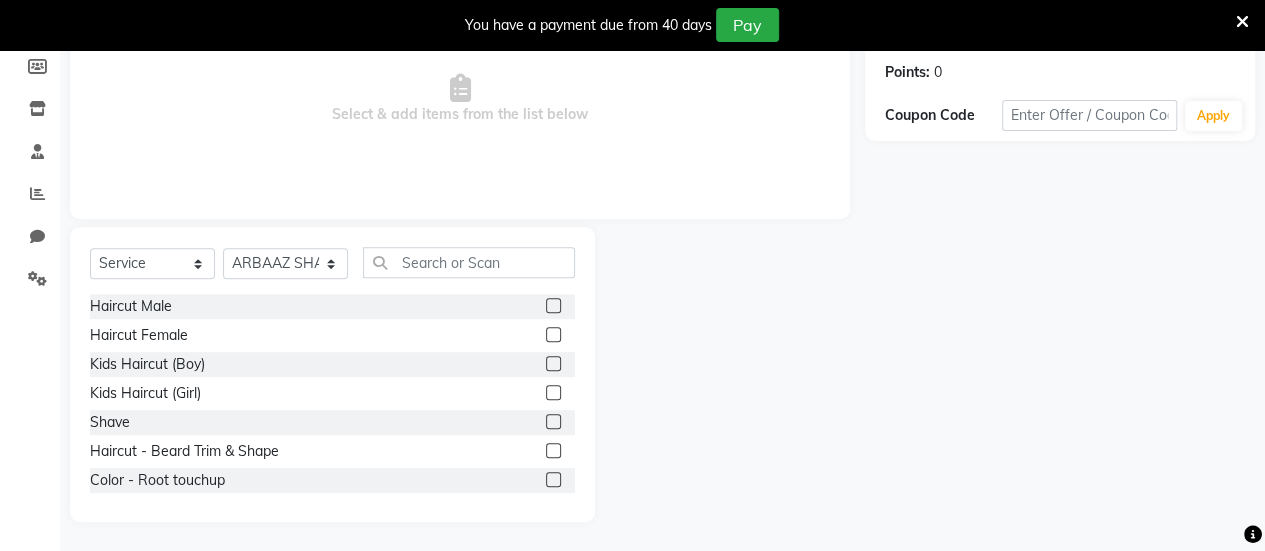 click 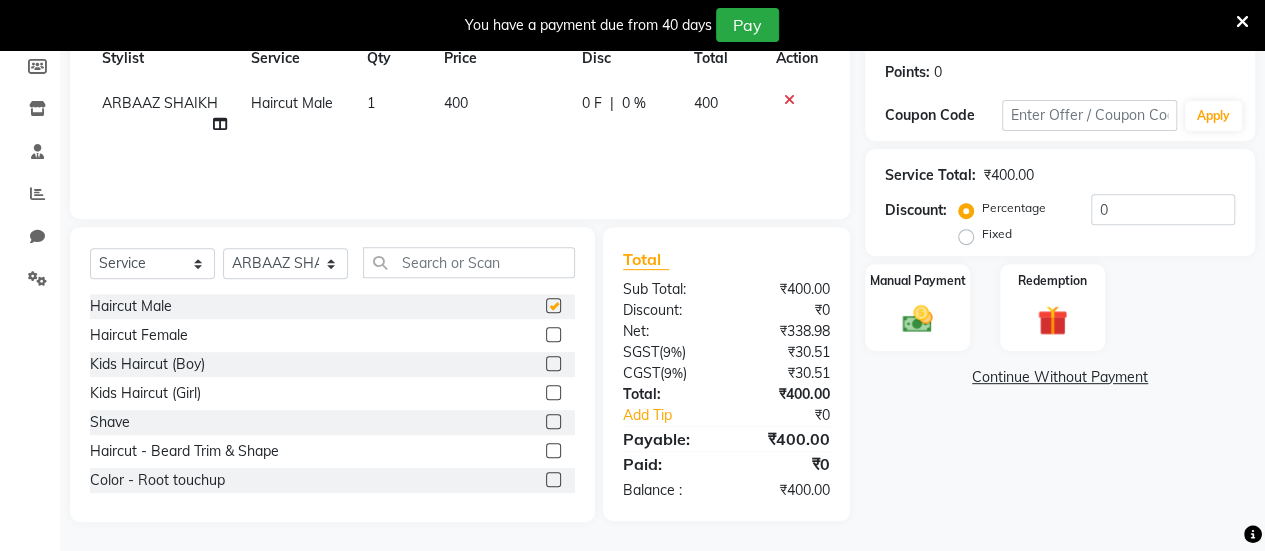 checkbox on "false" 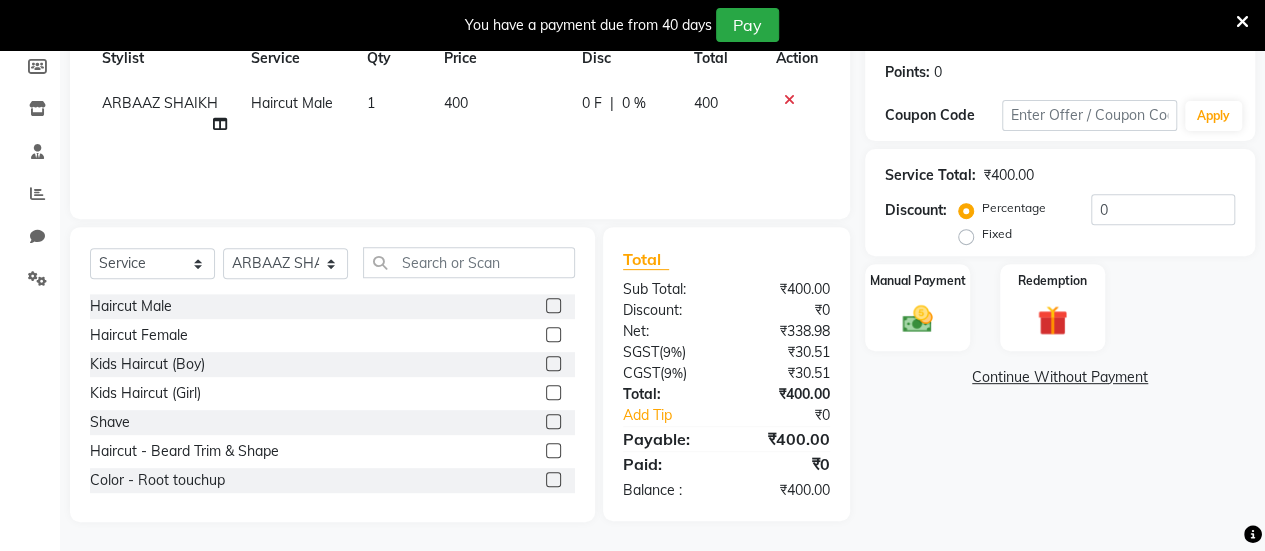 scroll, scrollTop: 0, scrollLeft: 0, axis: both 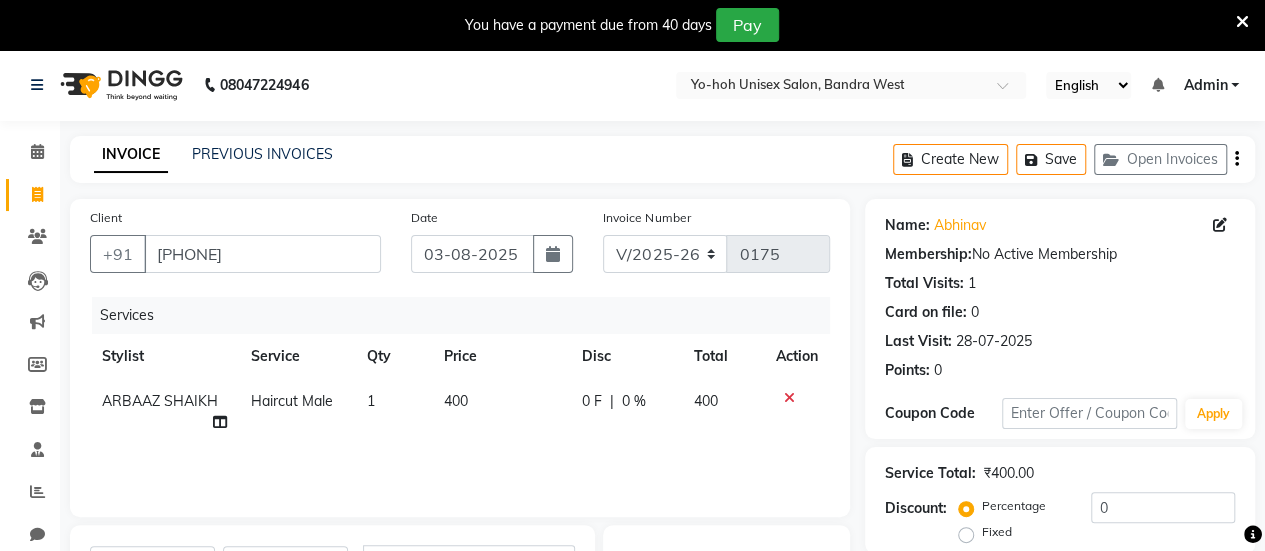 click on "Create New   Save   Open Invoices" 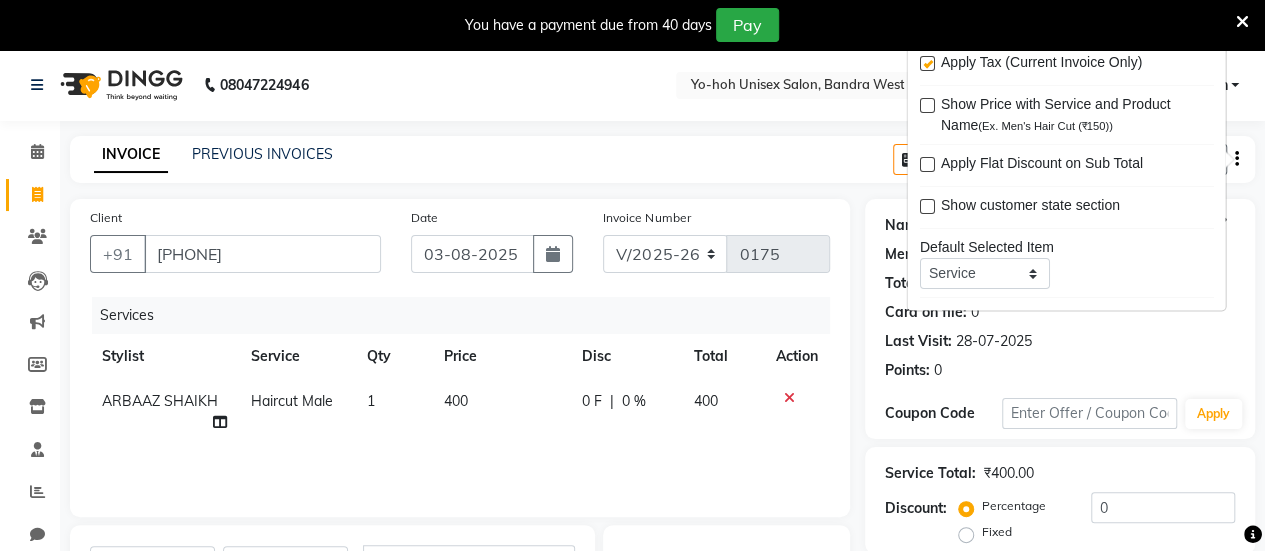 click at bounding box center [926, 64] 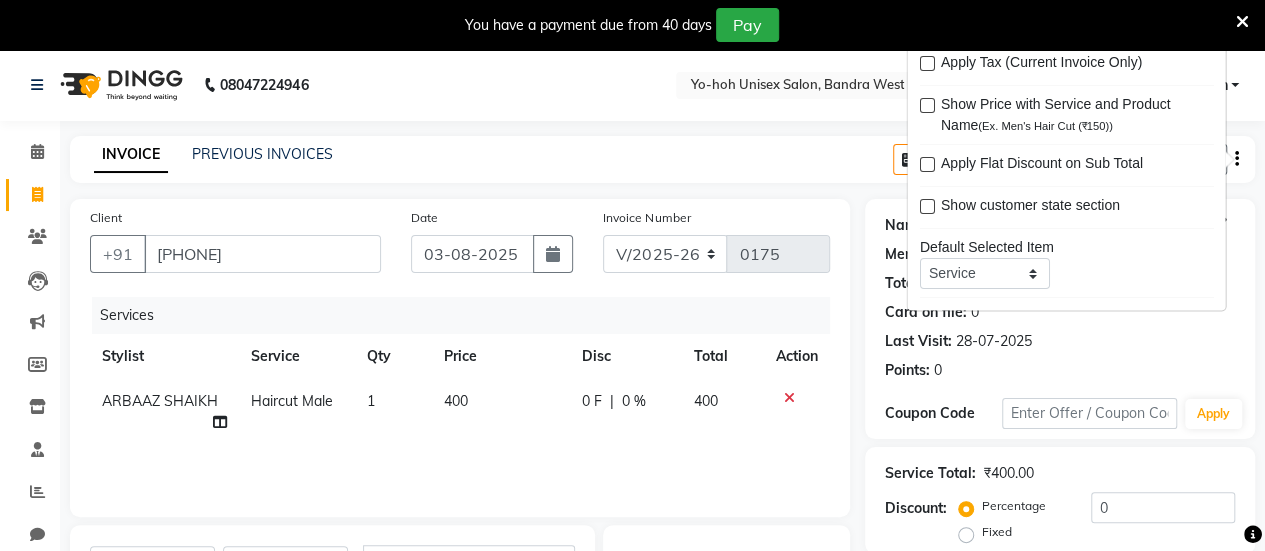 click on "INVOICE PREVIOUS INVOICES Create New   Save   Open Invoices" 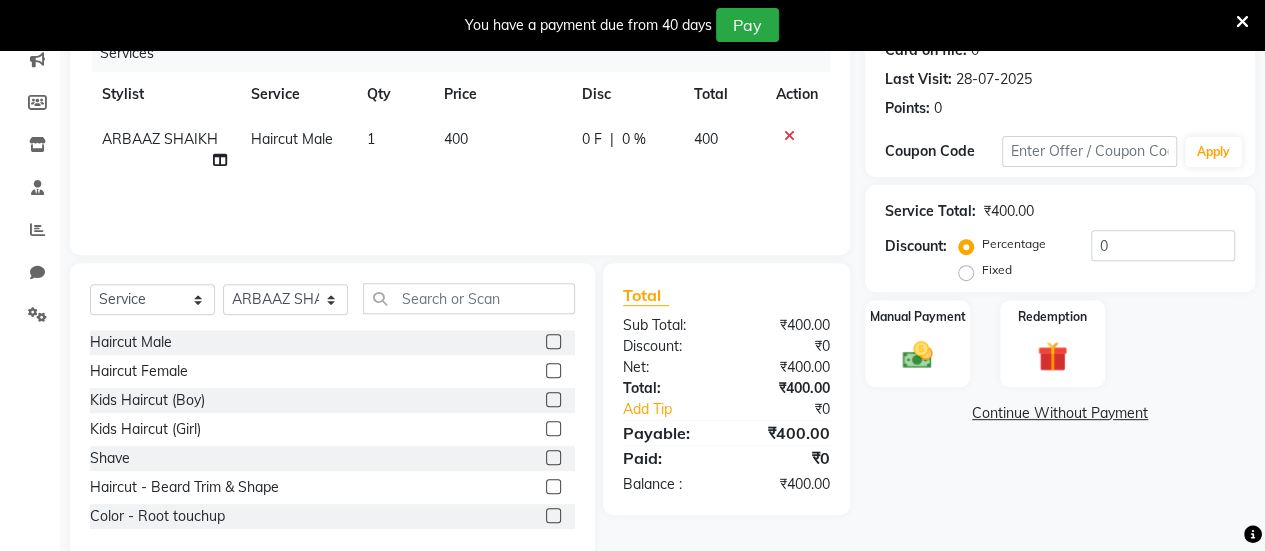 scroll, scrollTop: 264, scrollLeft: 0, axis: vertical 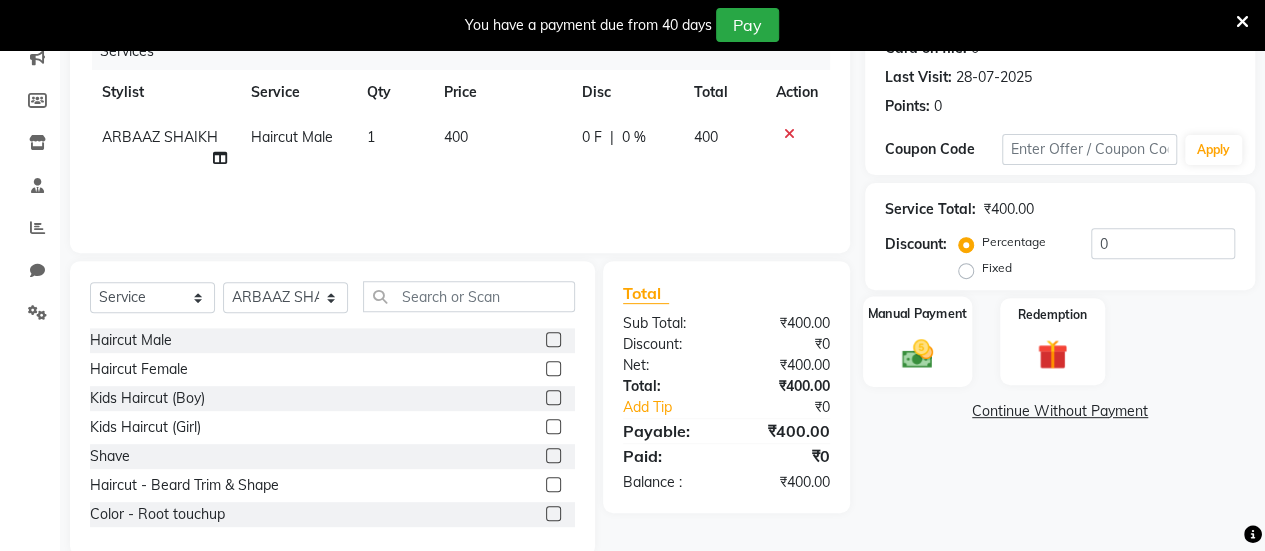 click 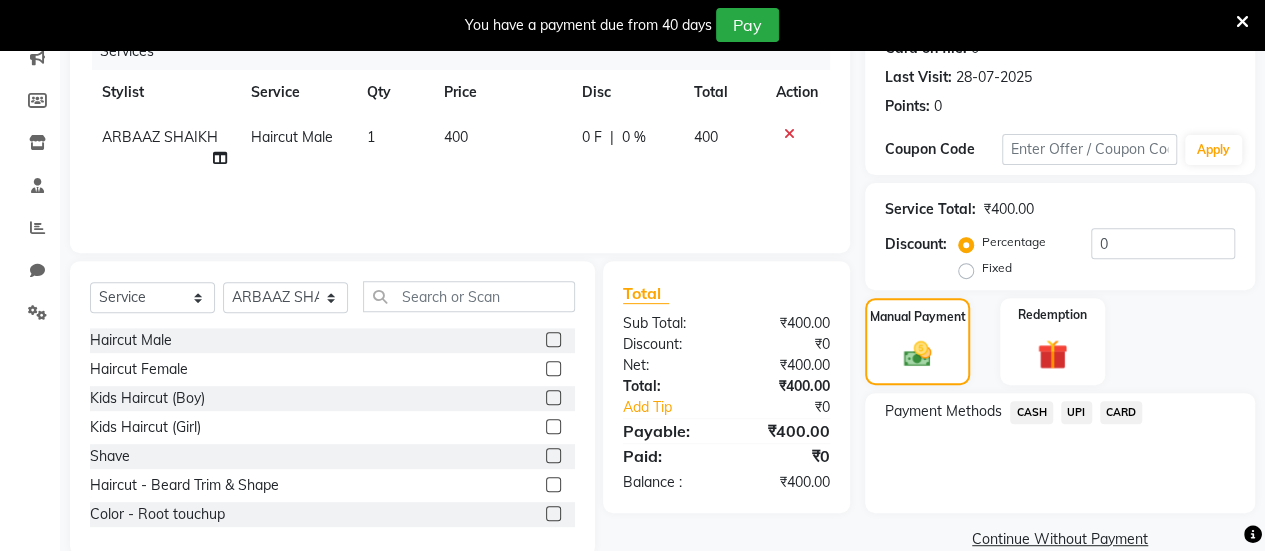 click on "UPI" 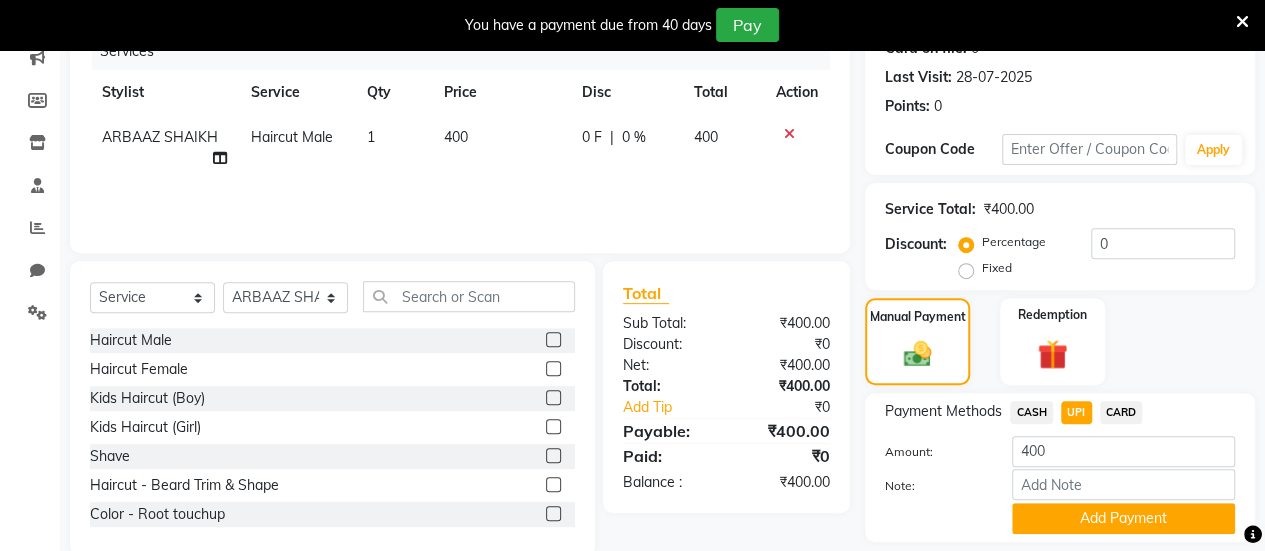 scroll, scrollTop: 324, scrollLeft: 0, axis: vertical 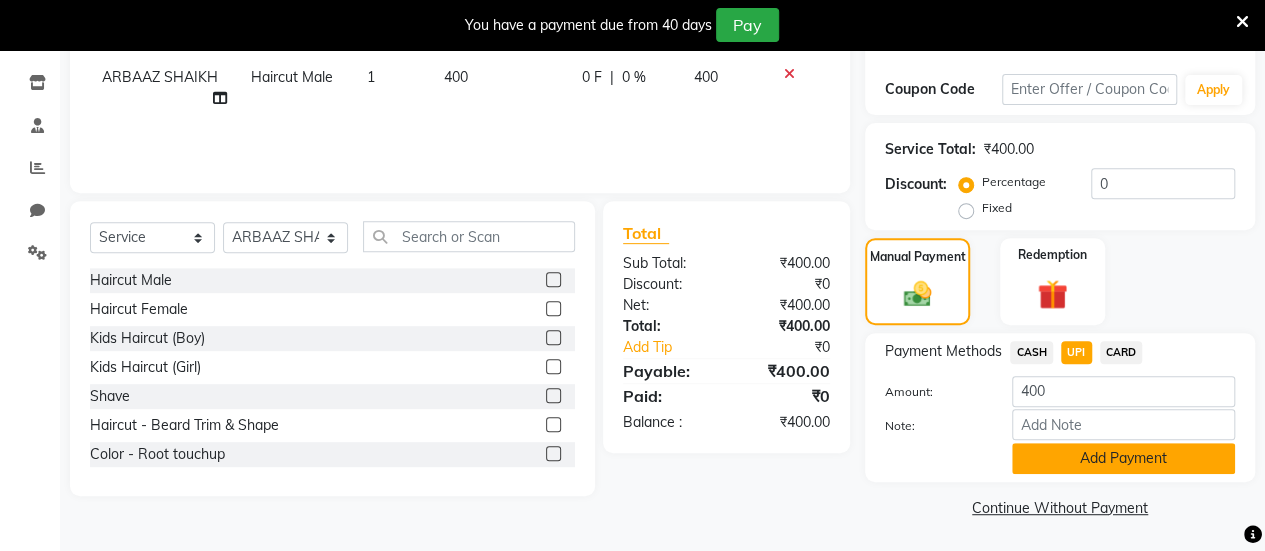 click on "Add Payment" 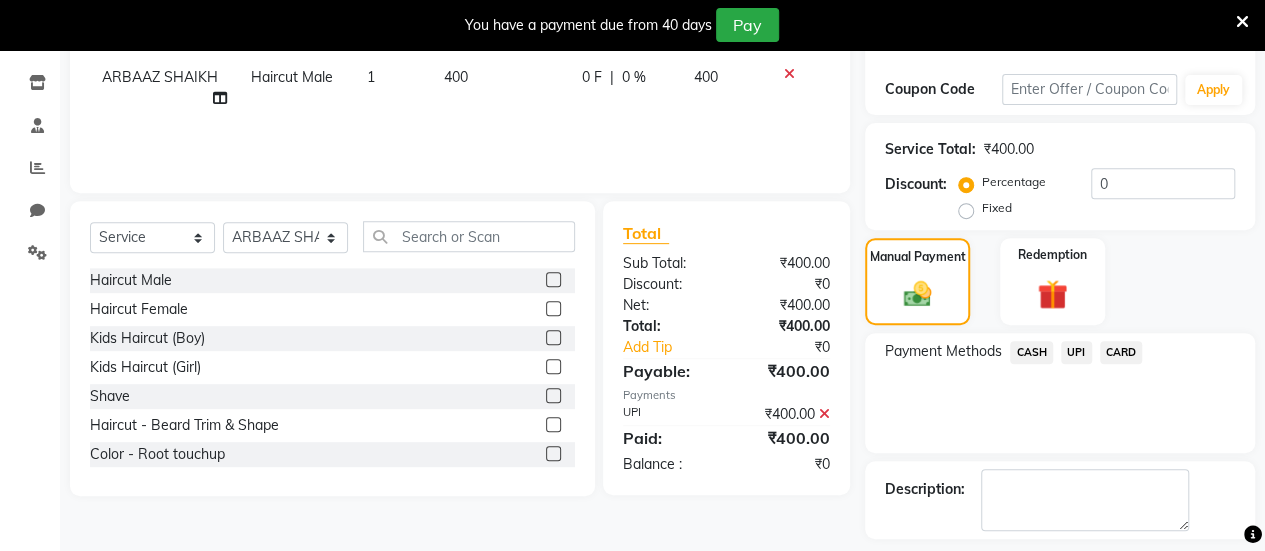 scroll, scrollTop: 408, scrollLeft: 0, axis: vertical 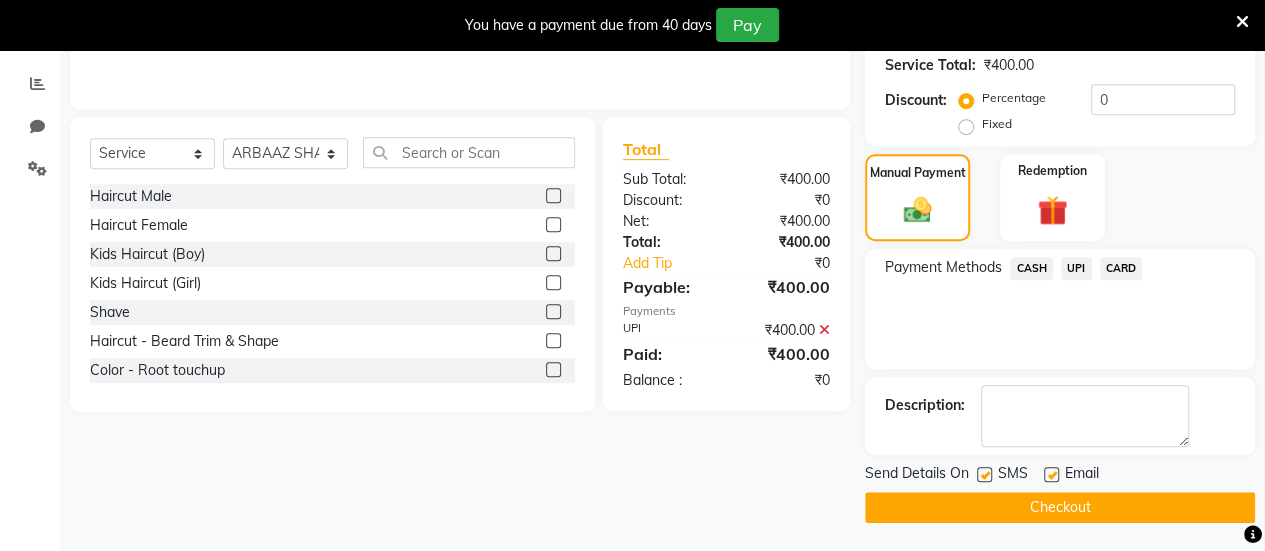 click 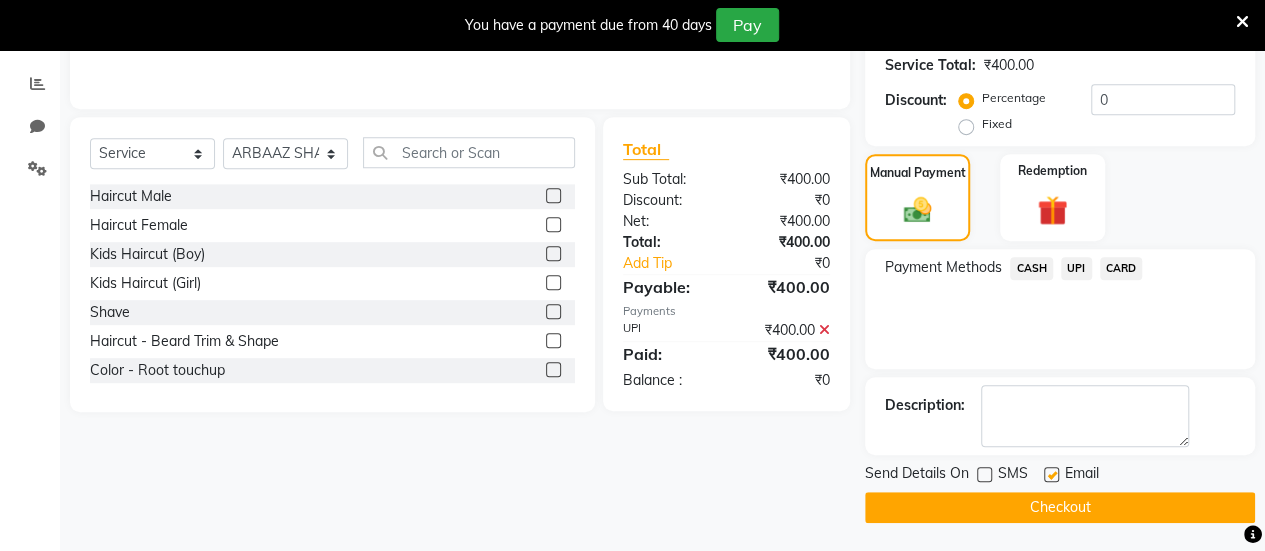 click 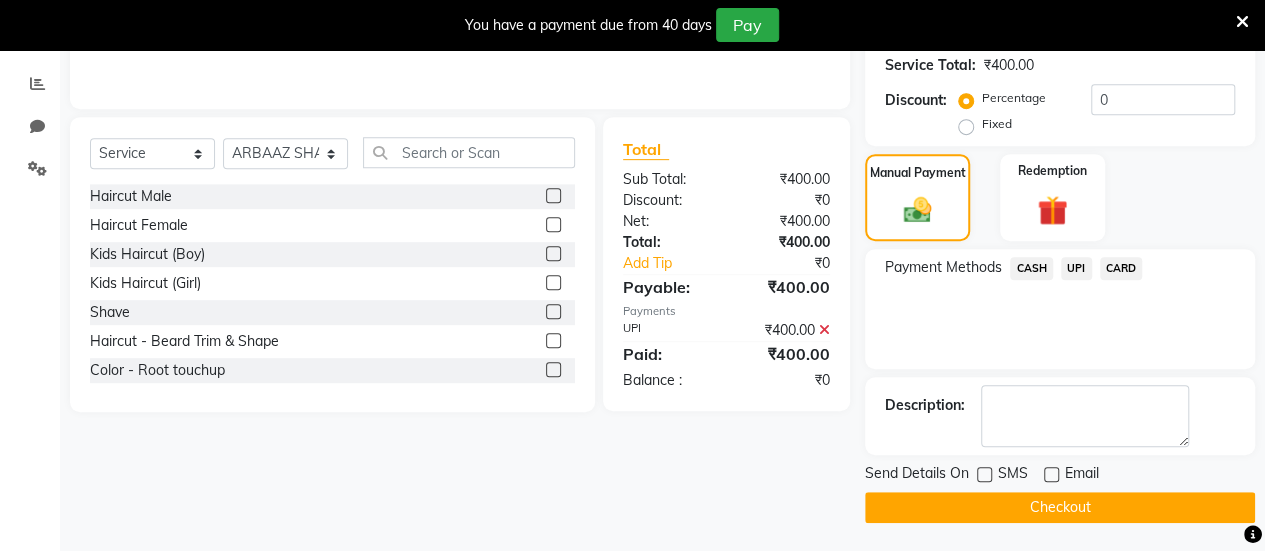 click on "Checkout" 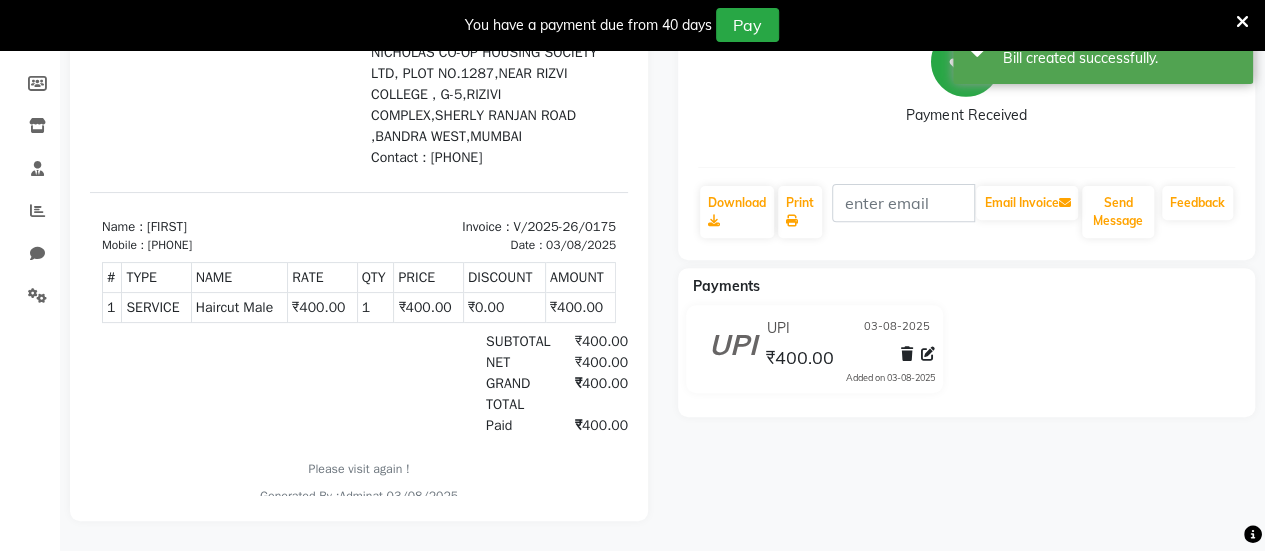 scroll, scrollTop: 0, scrollLeft: 0, axis: both 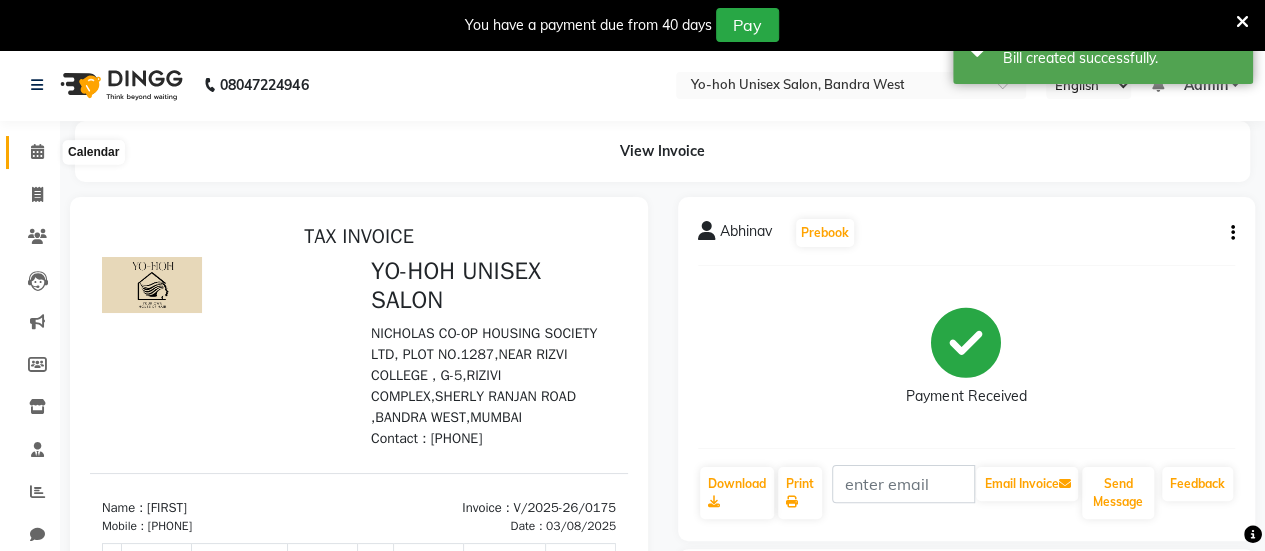 click 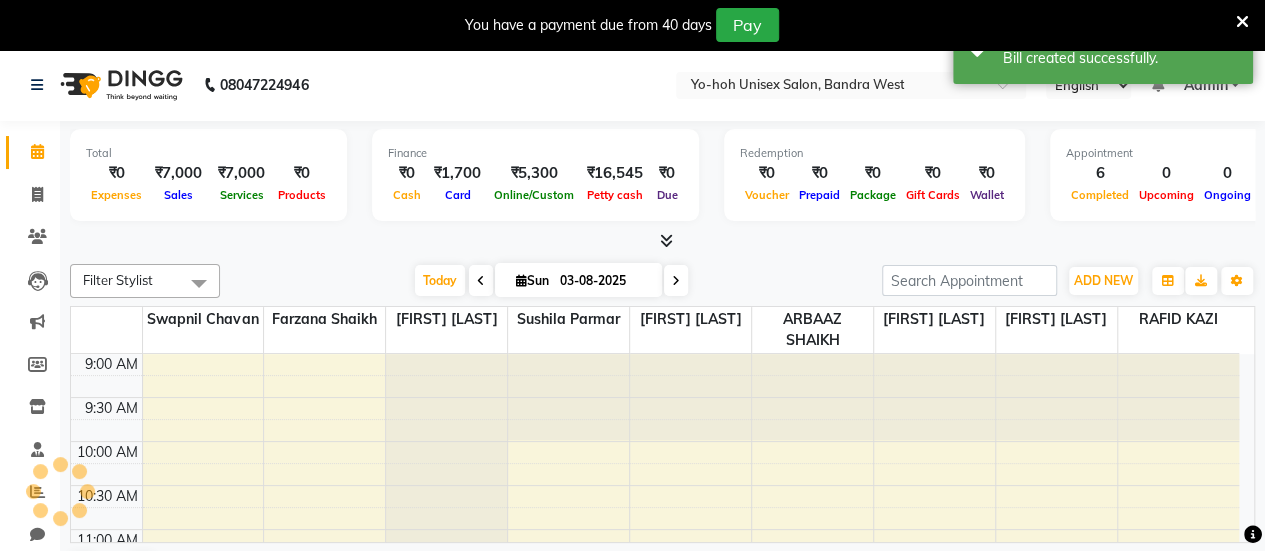 scroll, scrollTop: 0, scrollLeft: 0, axis: both 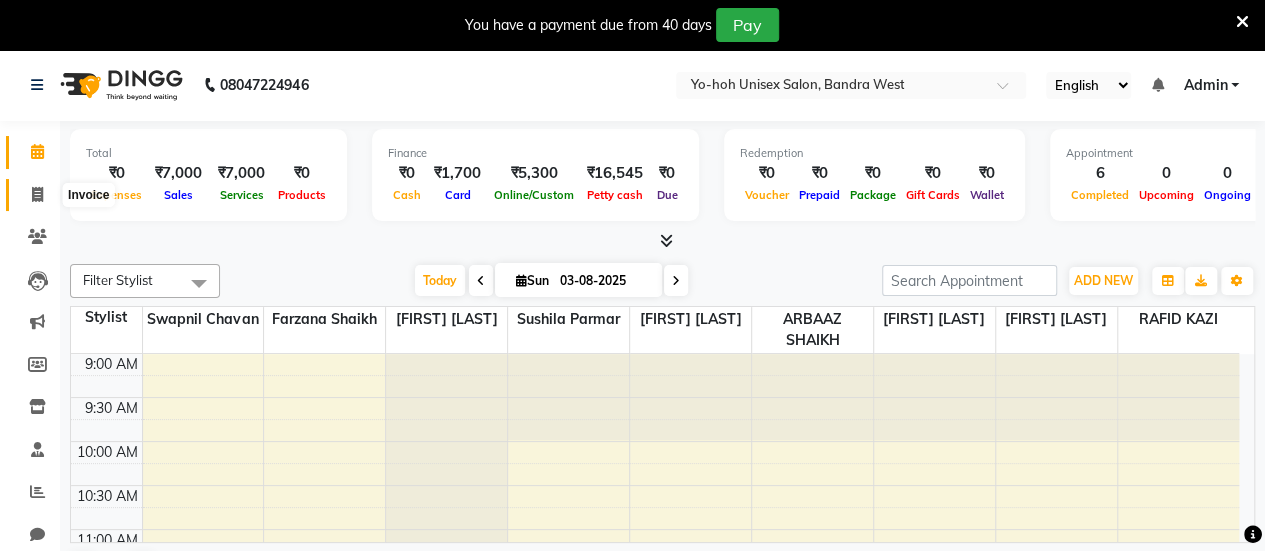 click 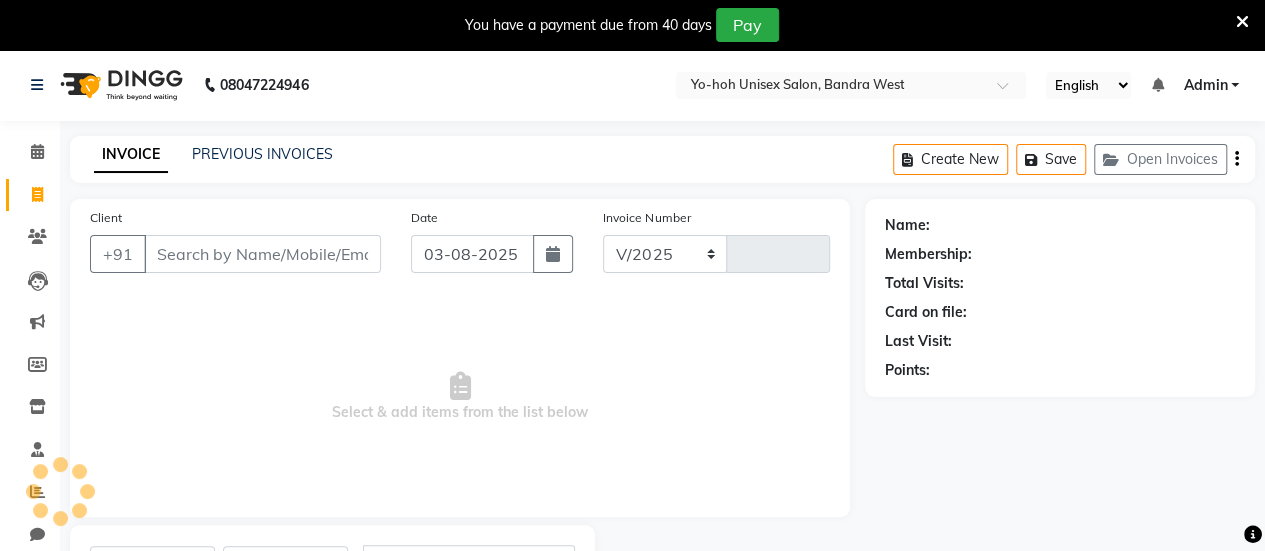 select on "8364" 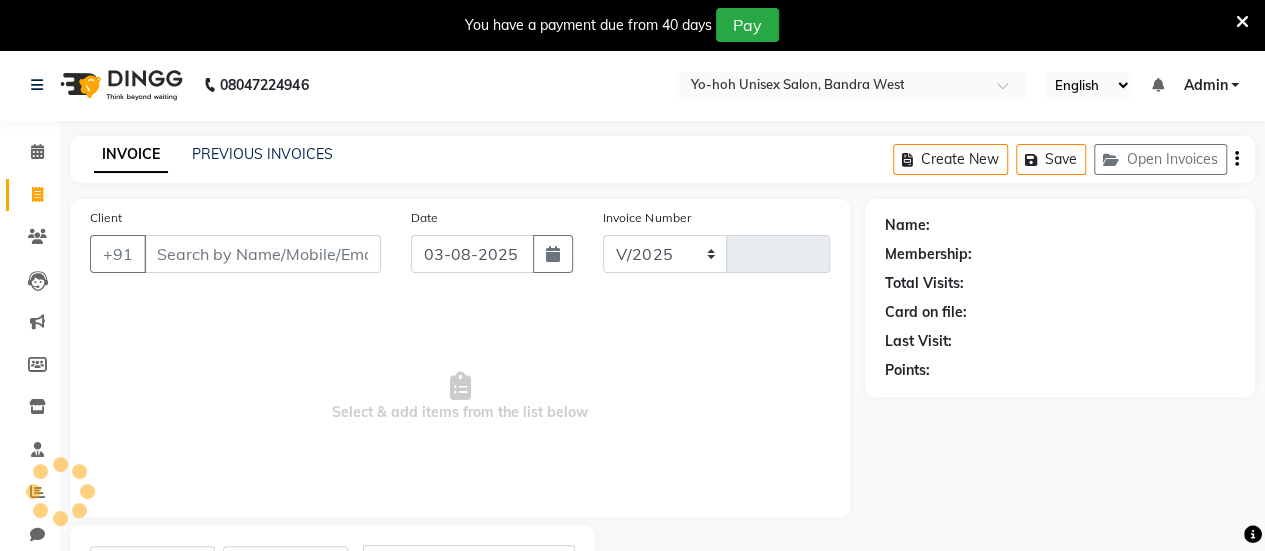 type on "0176" 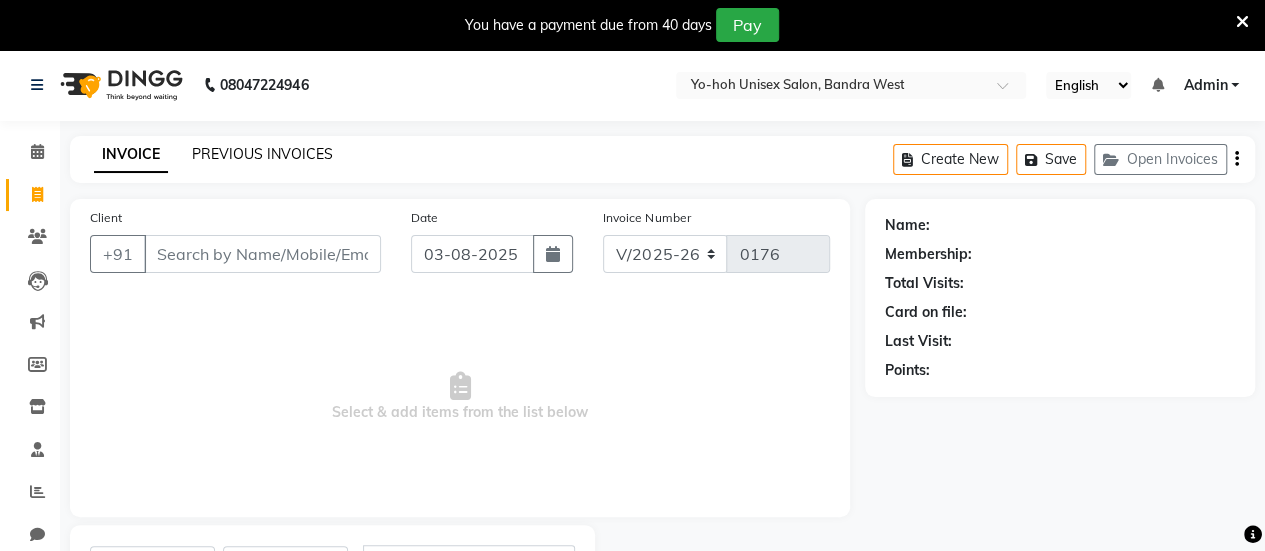 click on "PREVIOUS INVOICES" 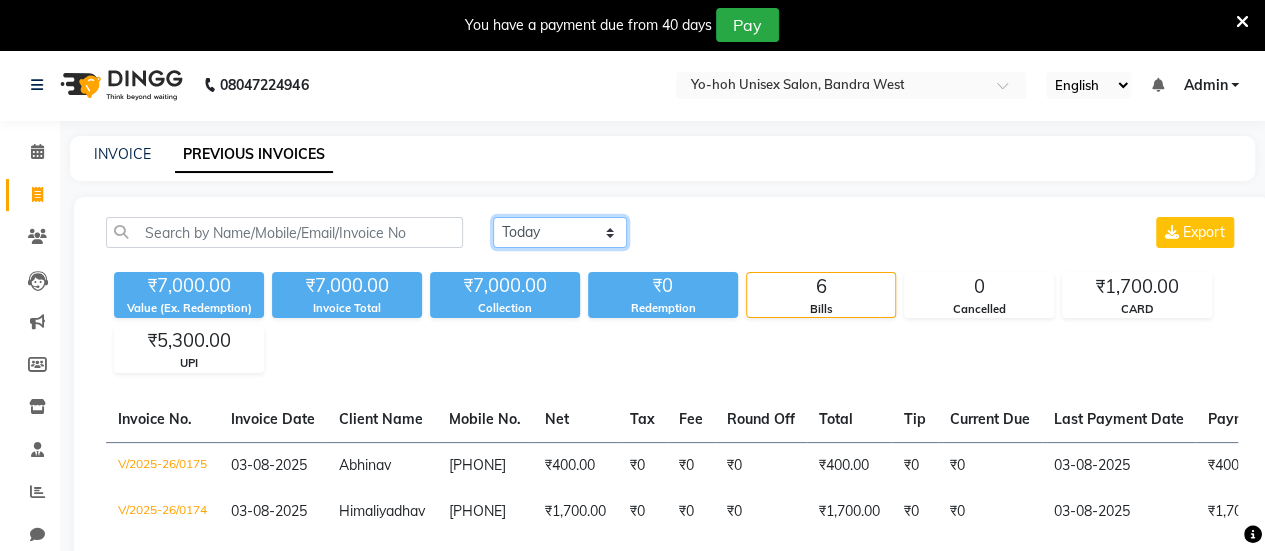 click on "Today Yesterday Custom Range" 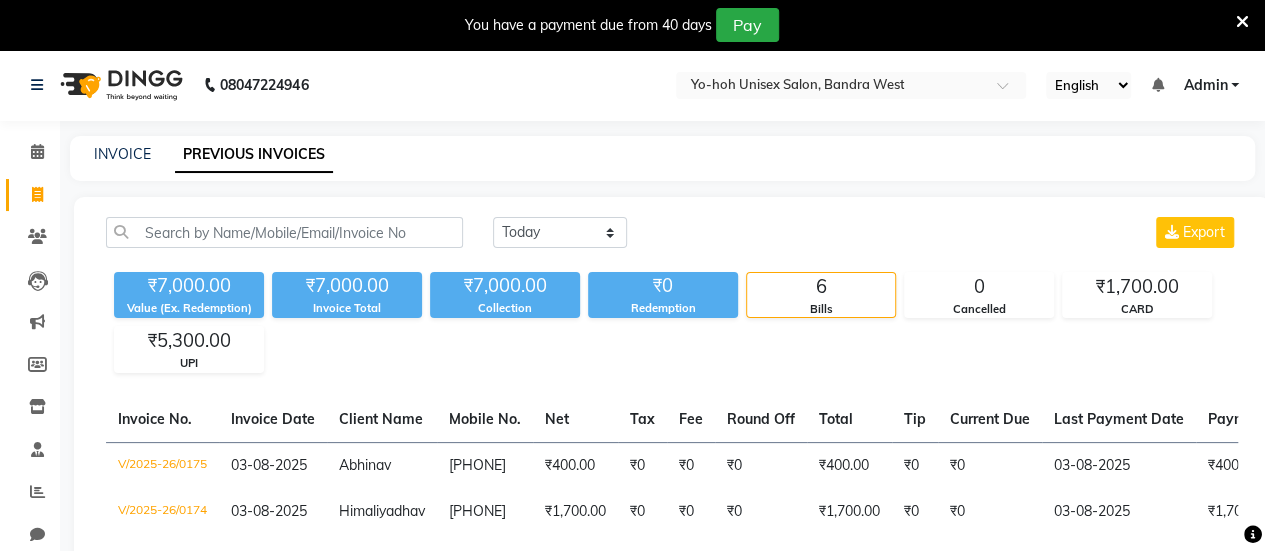 click on "Today Yesterday Custom Range Export" 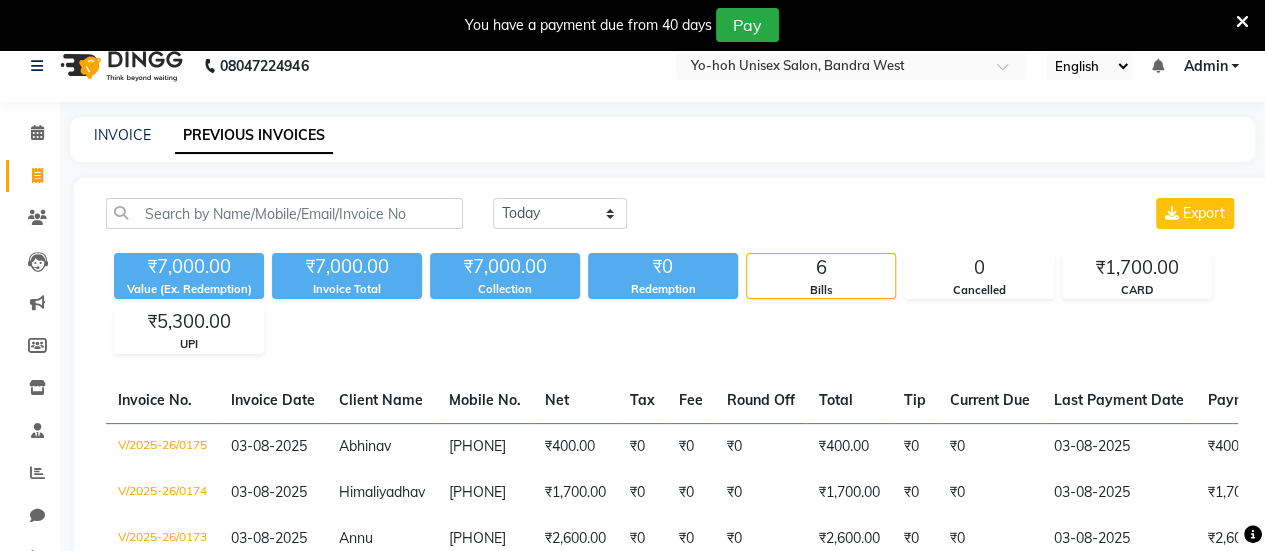 scroll, scrollTop: 0, scrollLeft: 0, axis: both 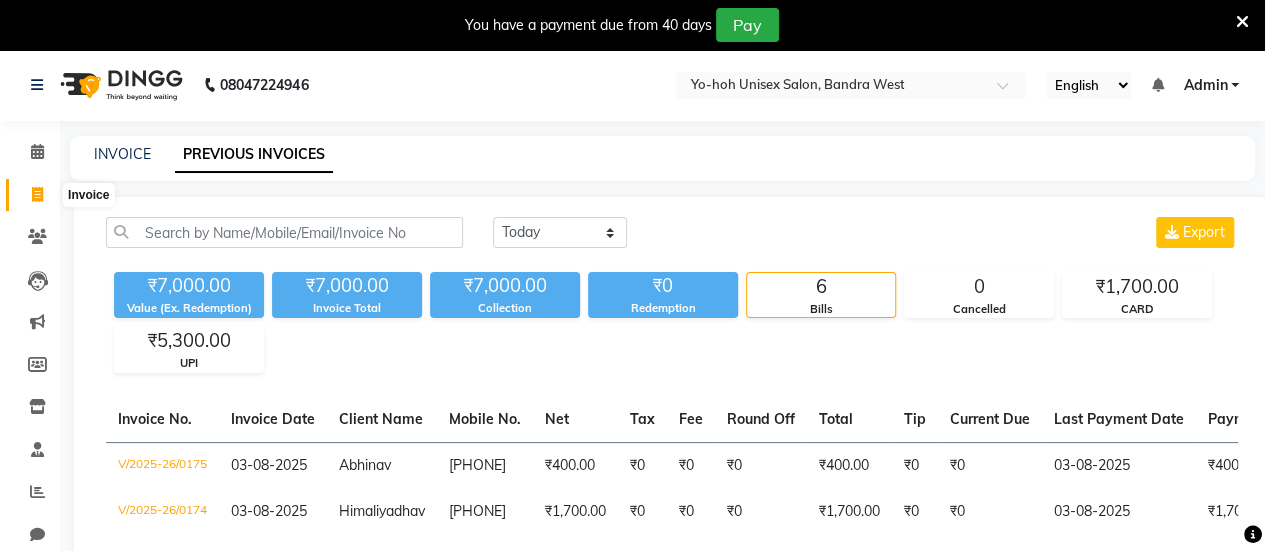 click 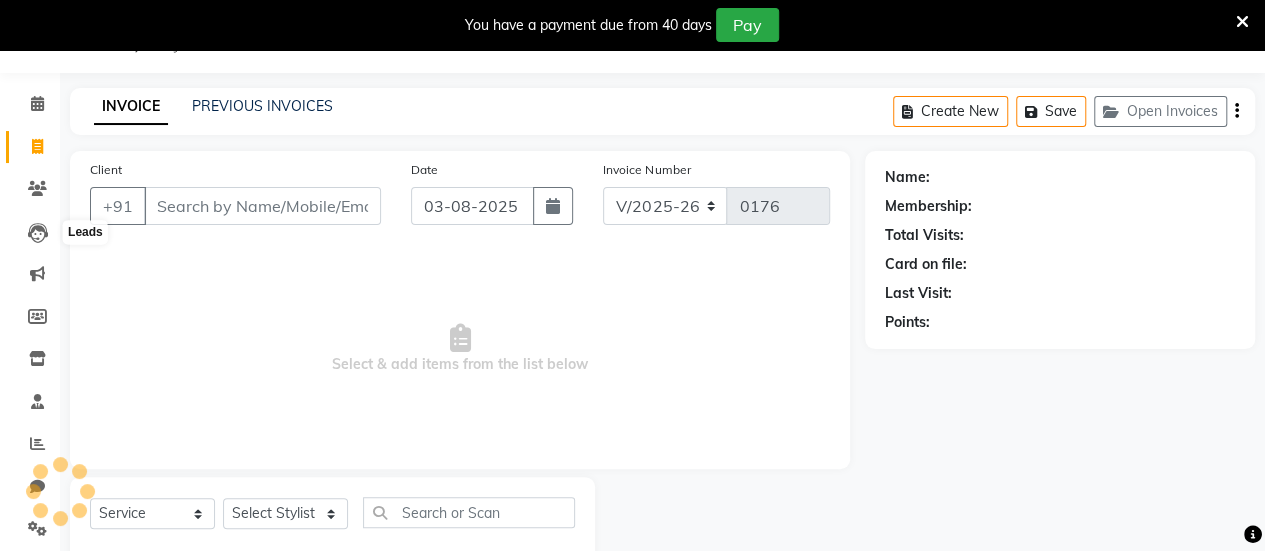 scroll, scrollTop: 98, scrollLeft: 0, axis: vertical 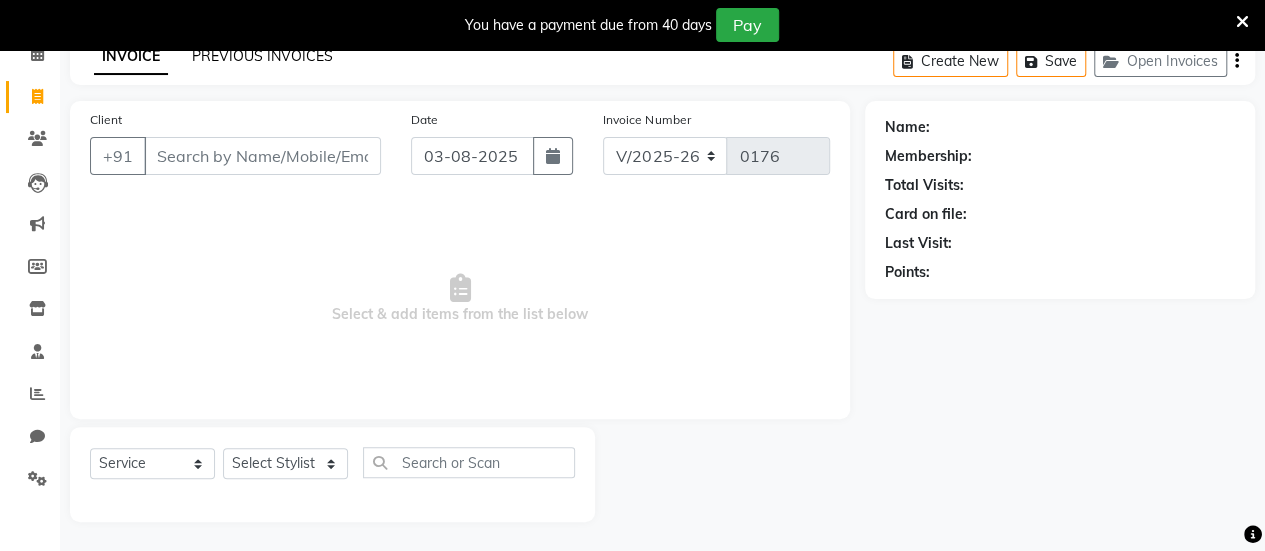 click on "PREVIOUS INVOICES" 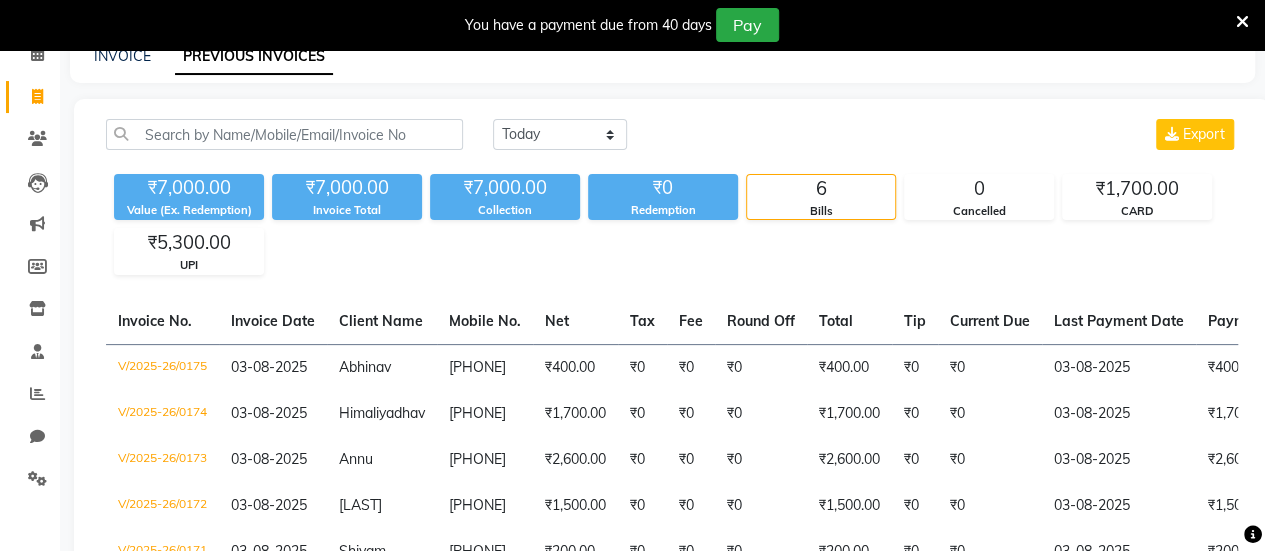 scroll, scrollTop: 0, scrollLeft: 0, axis: both 